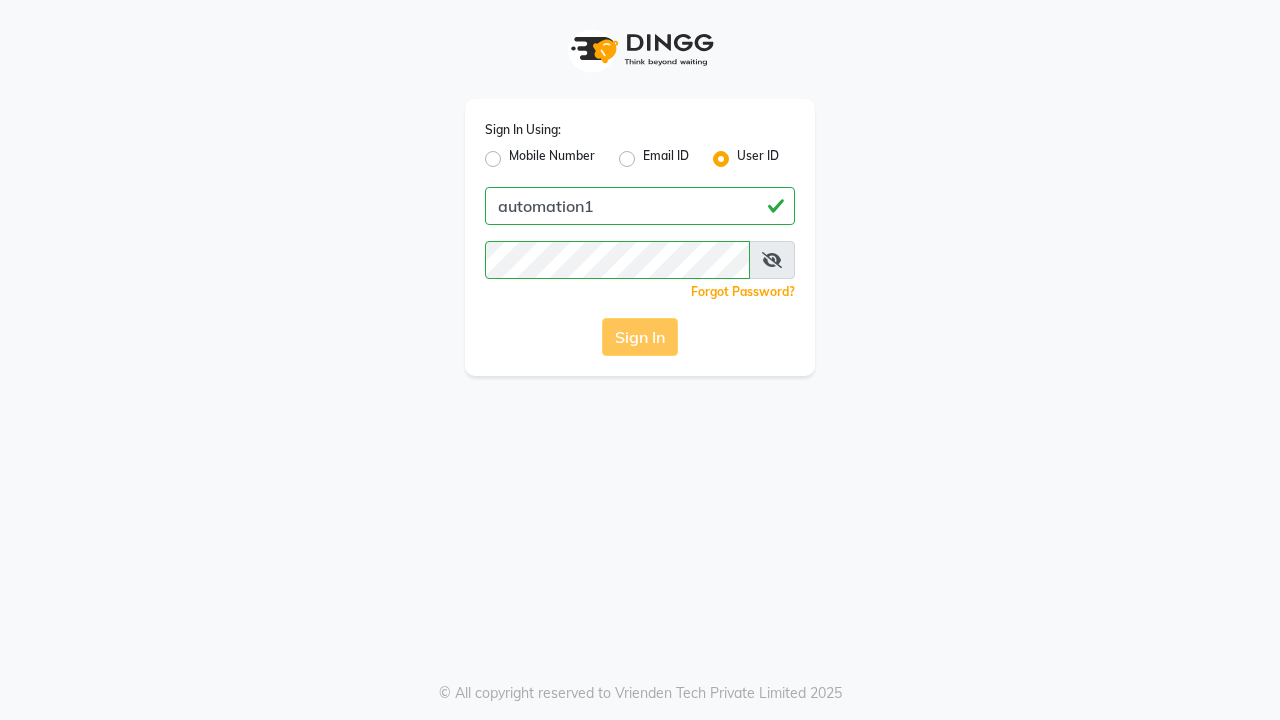 scroll, scrollTop: 0, scrollLeft: 0, axis: both 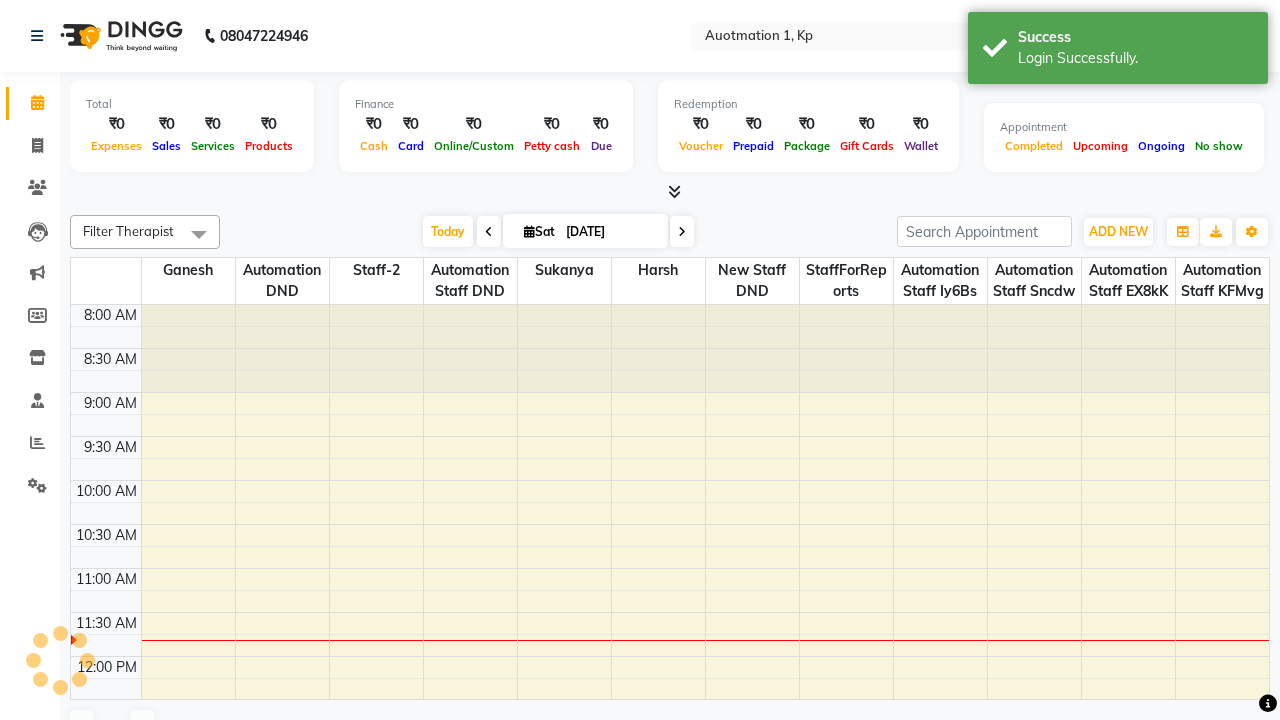 select on "en" 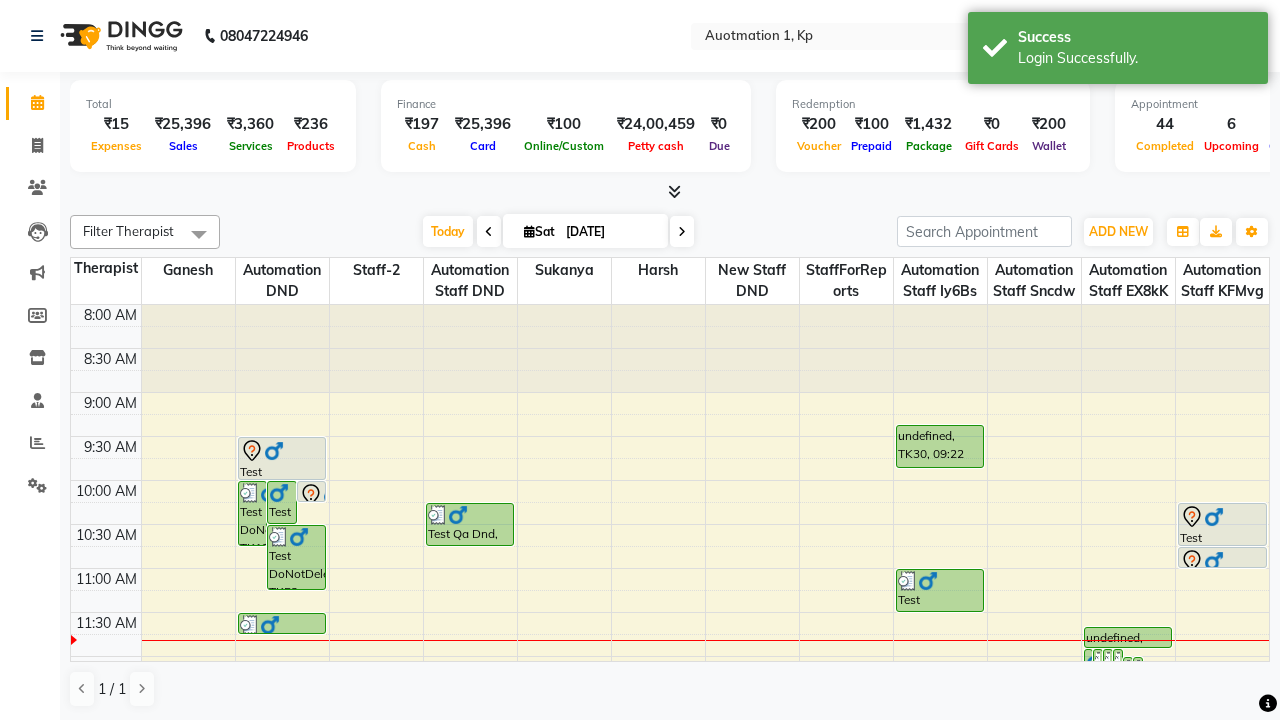 scroll, scrollTop: 0, scrollLeft: 0, axis: both 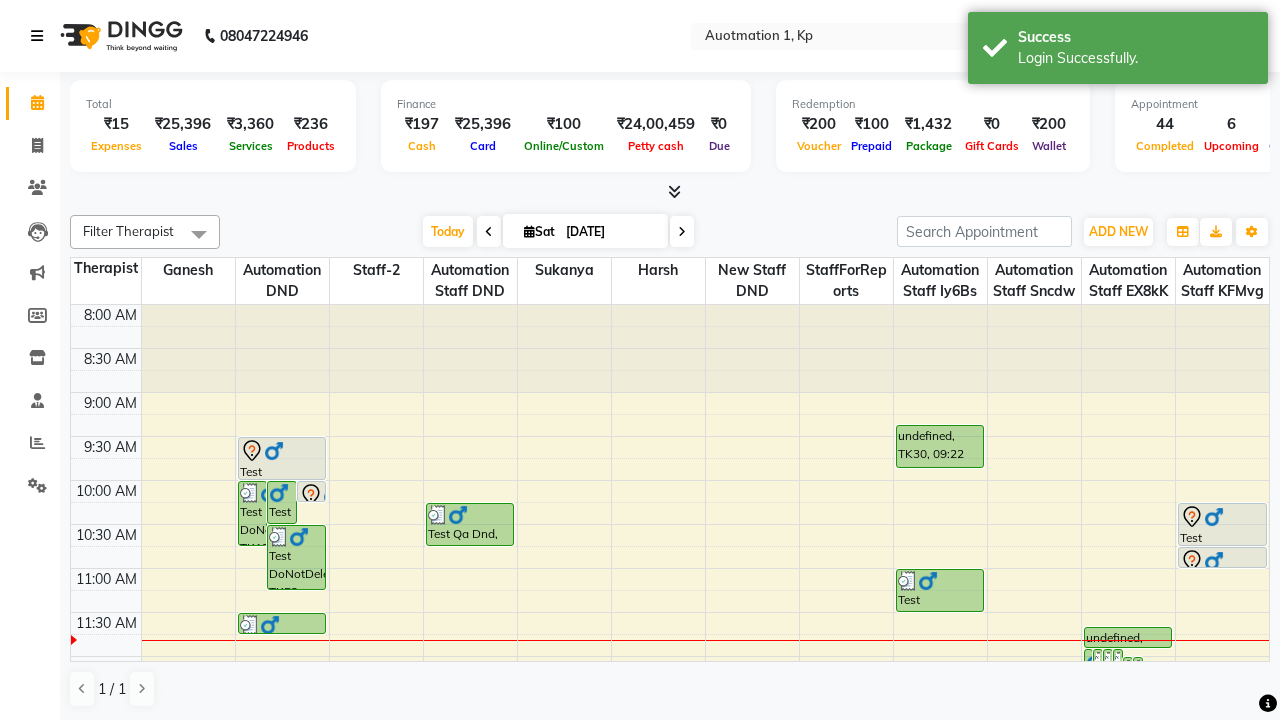 click at bounding box center (37, 36) 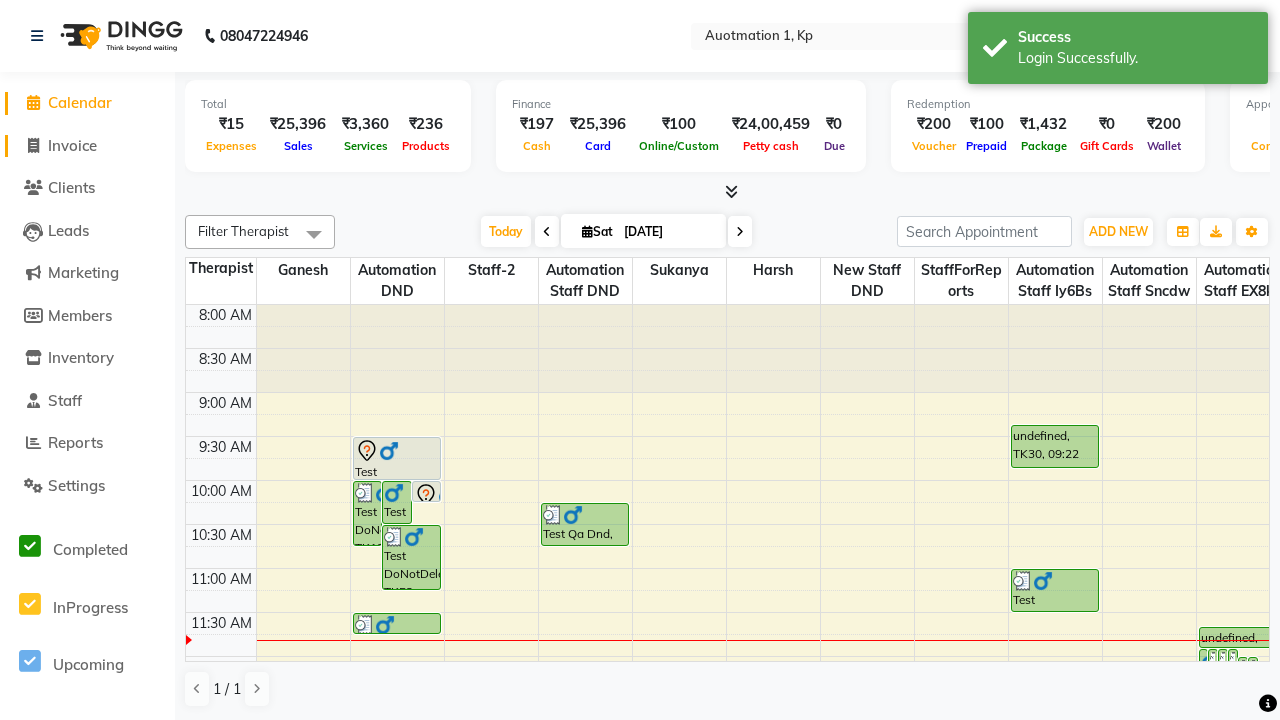 click on "Invoice" 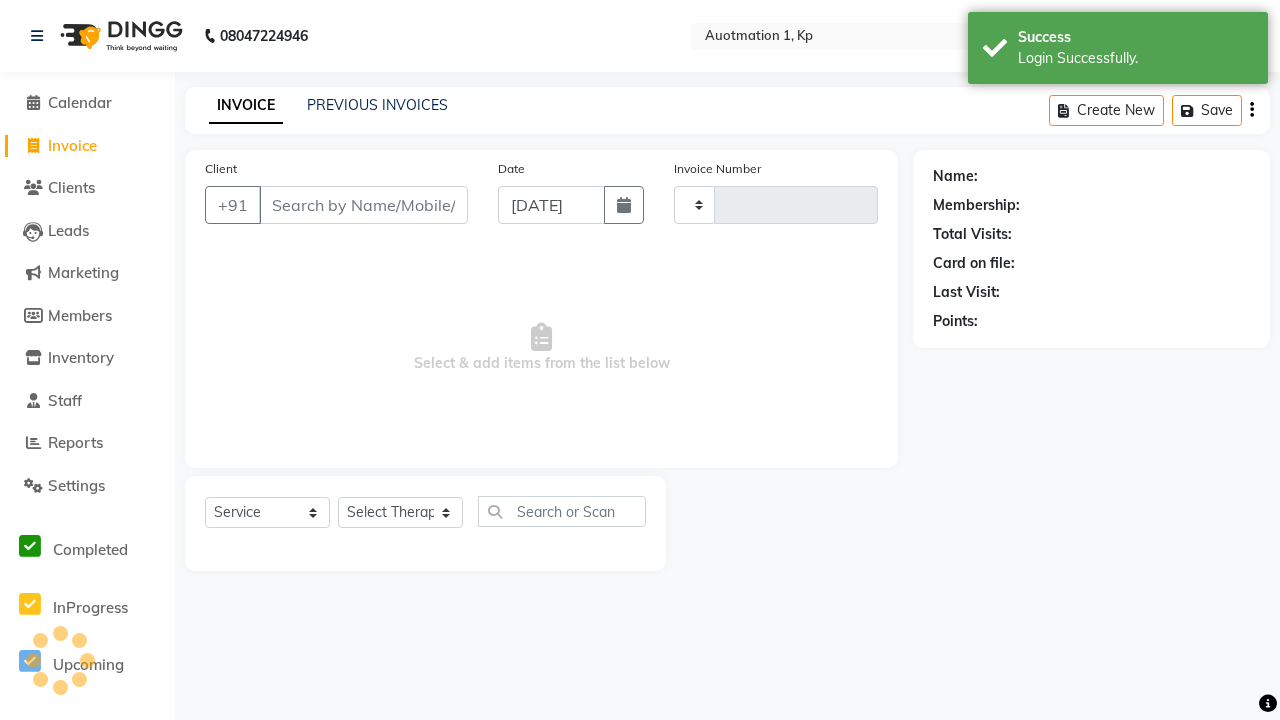 type on "2562" 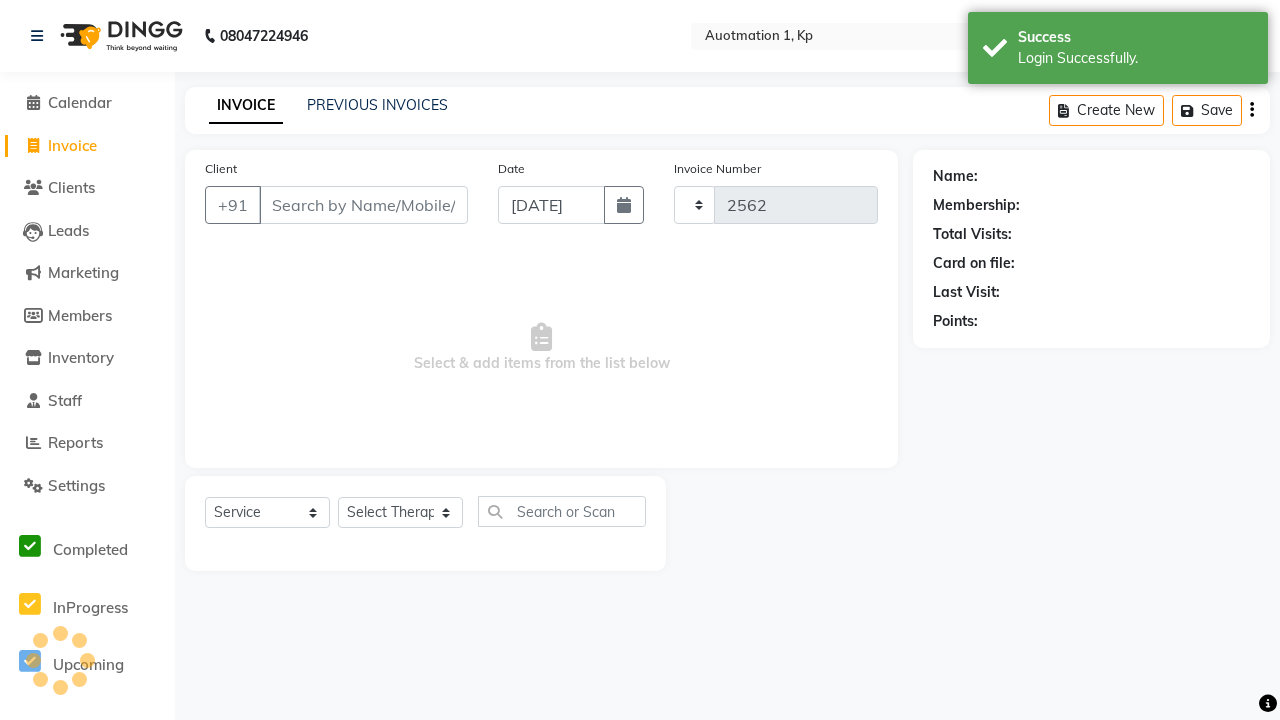 select on "150" 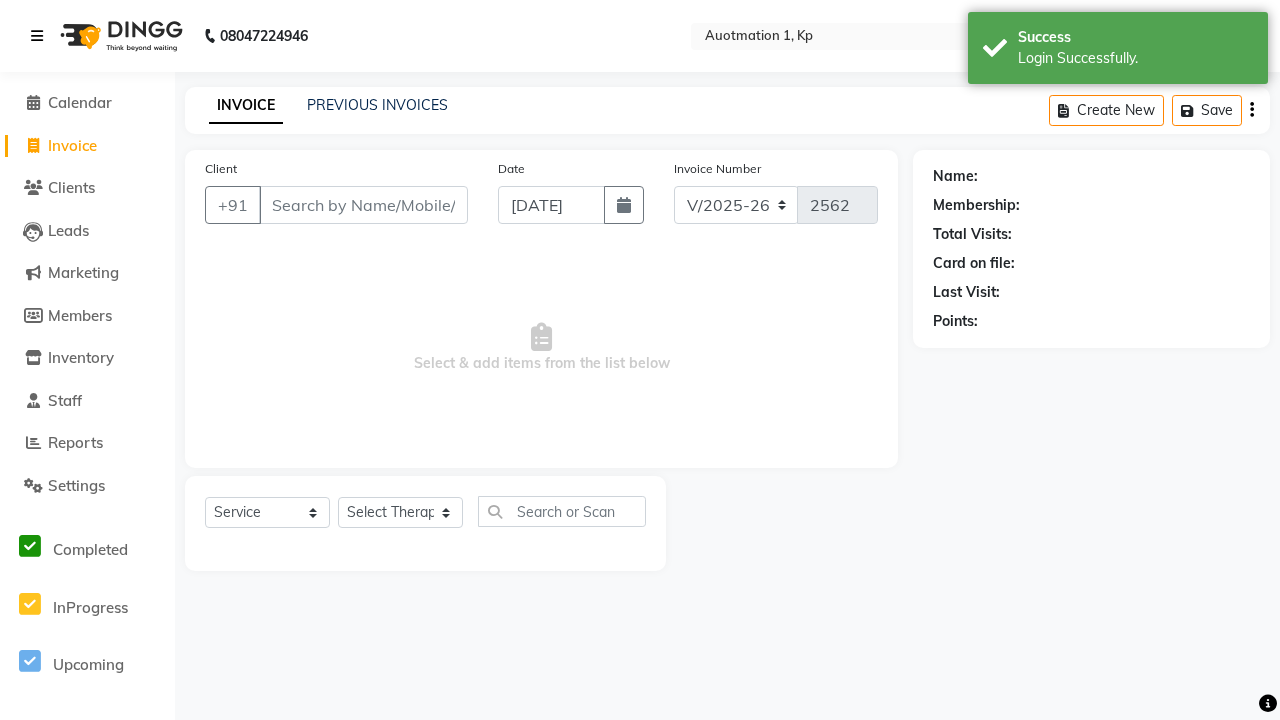 click at bounding box center (37, 36) 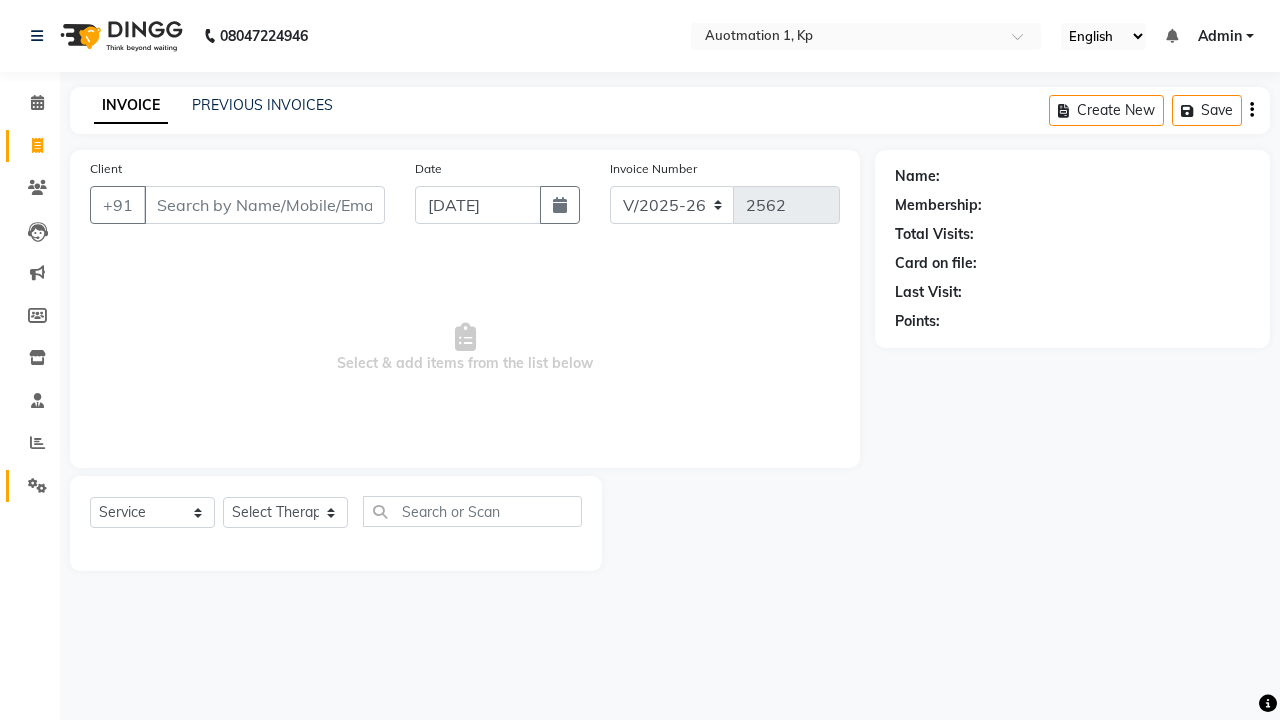 click 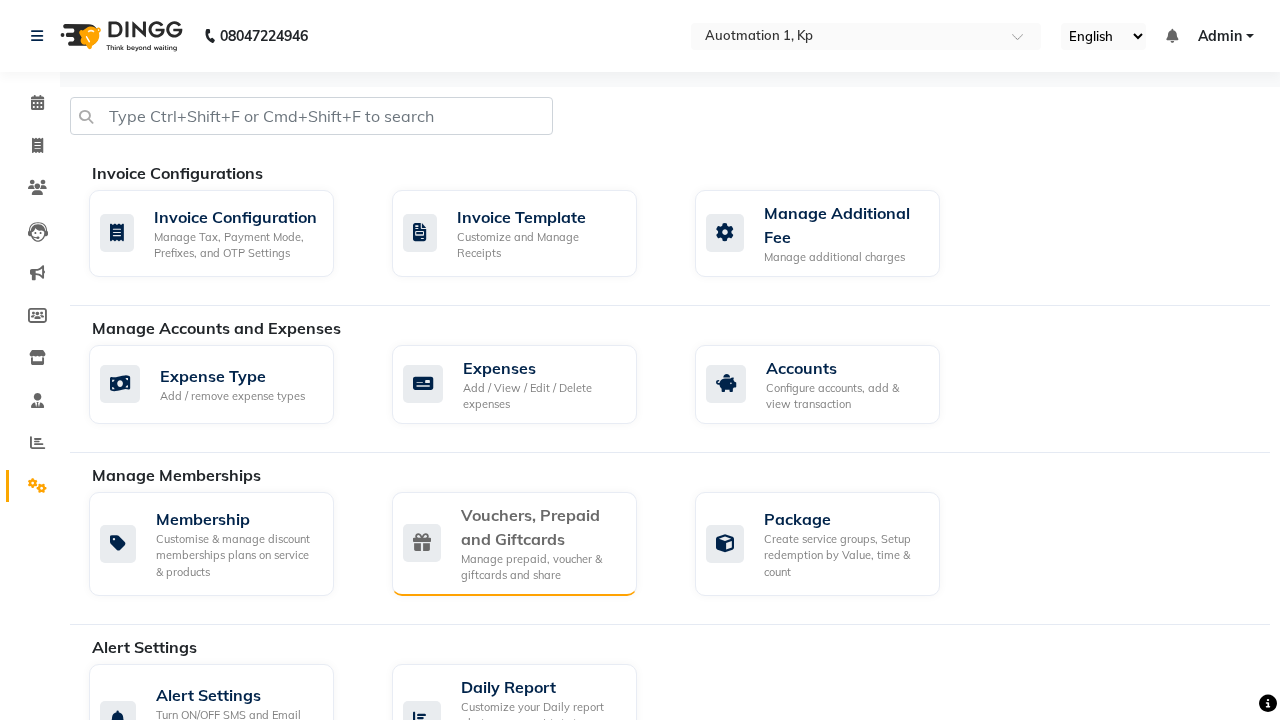 click on "Vouchers, Prepaid and Giftcards" 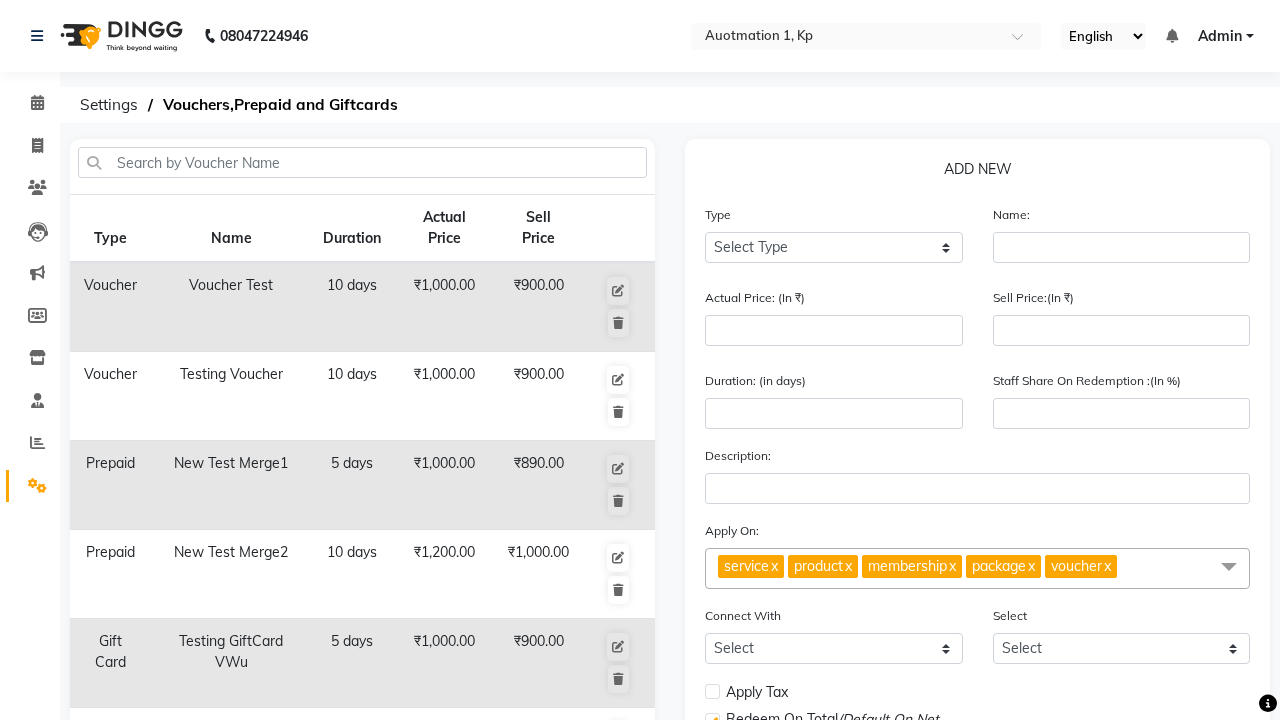 select on "P" 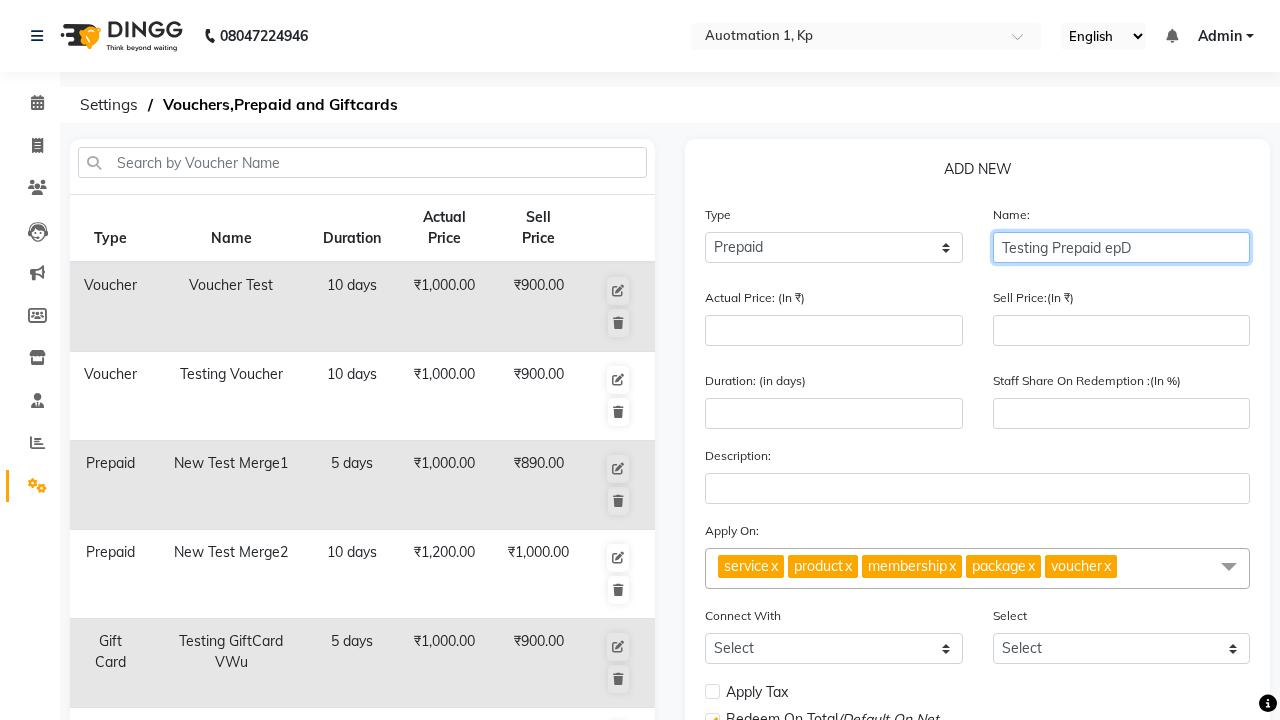 type on "Testing Prepaid epD" 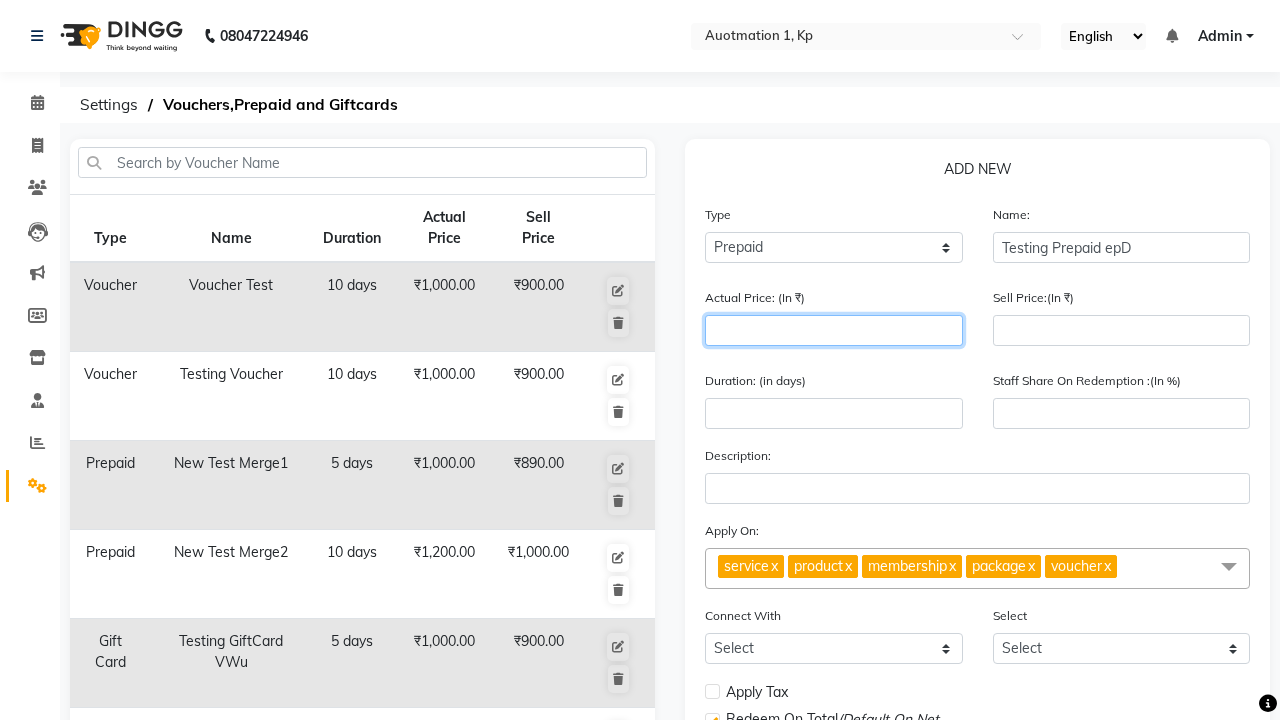 type on "1500" 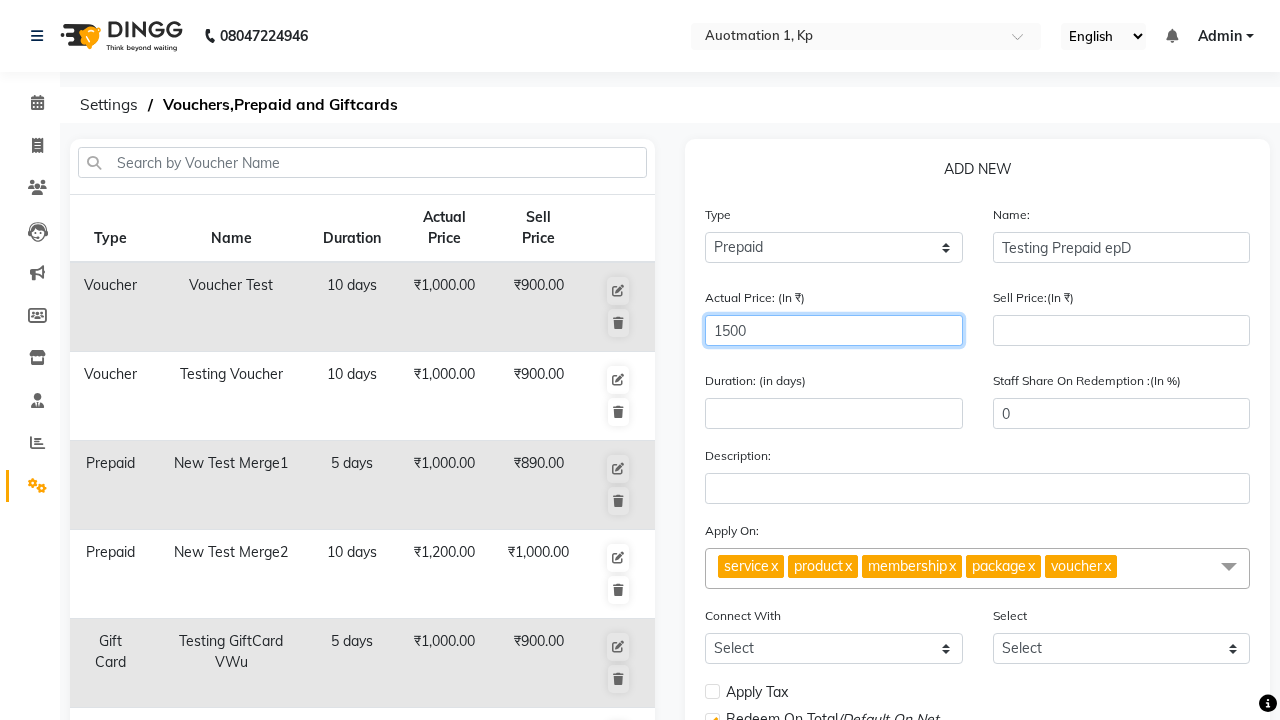 type on "1500" 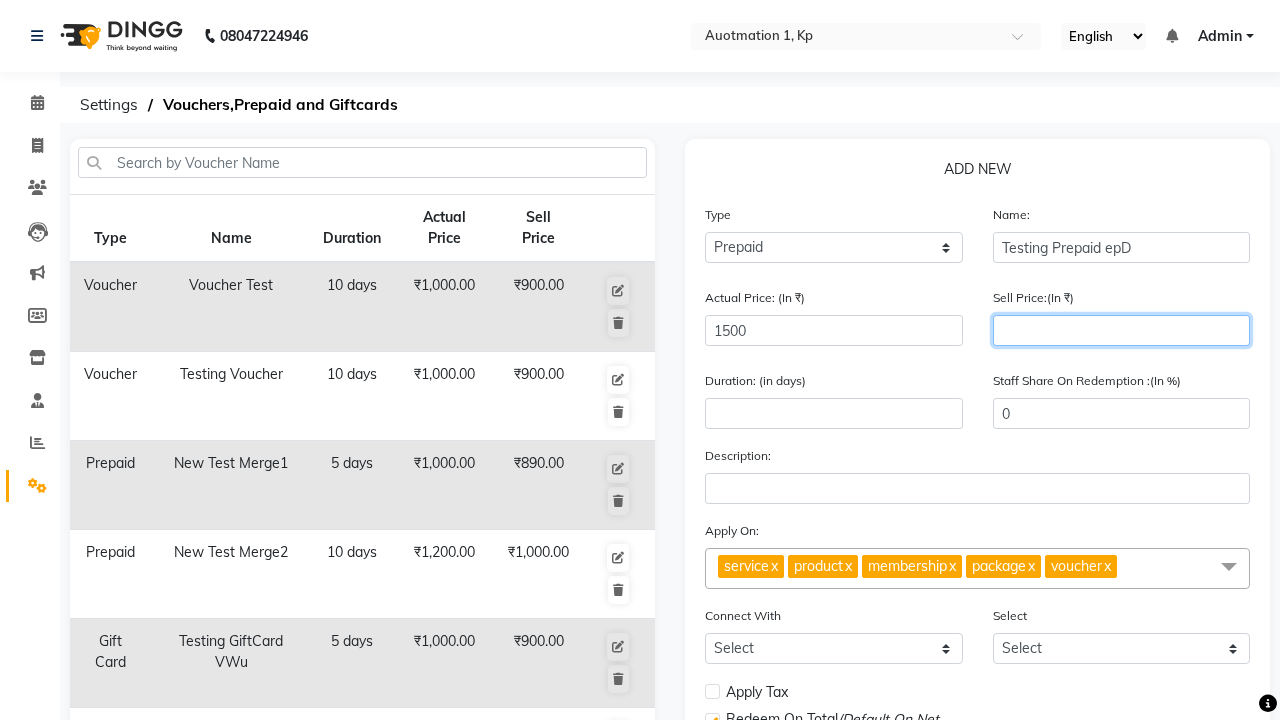 type on "1200" 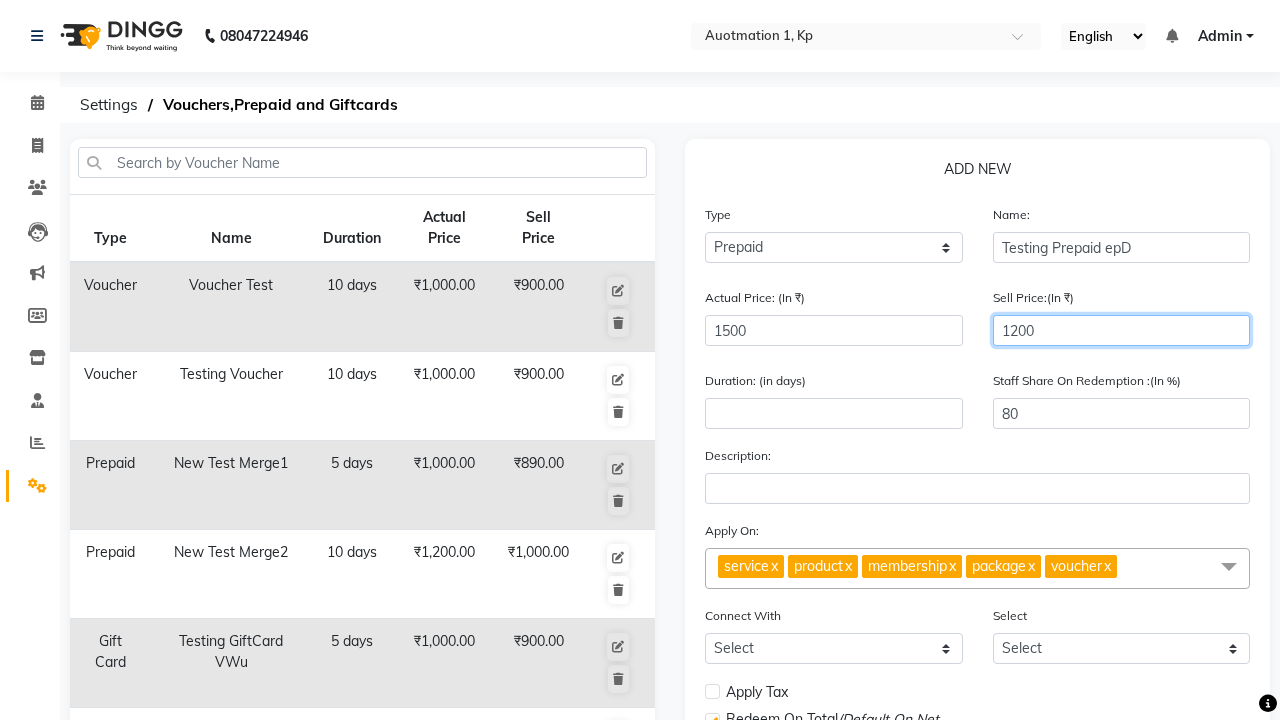 type on "1200" 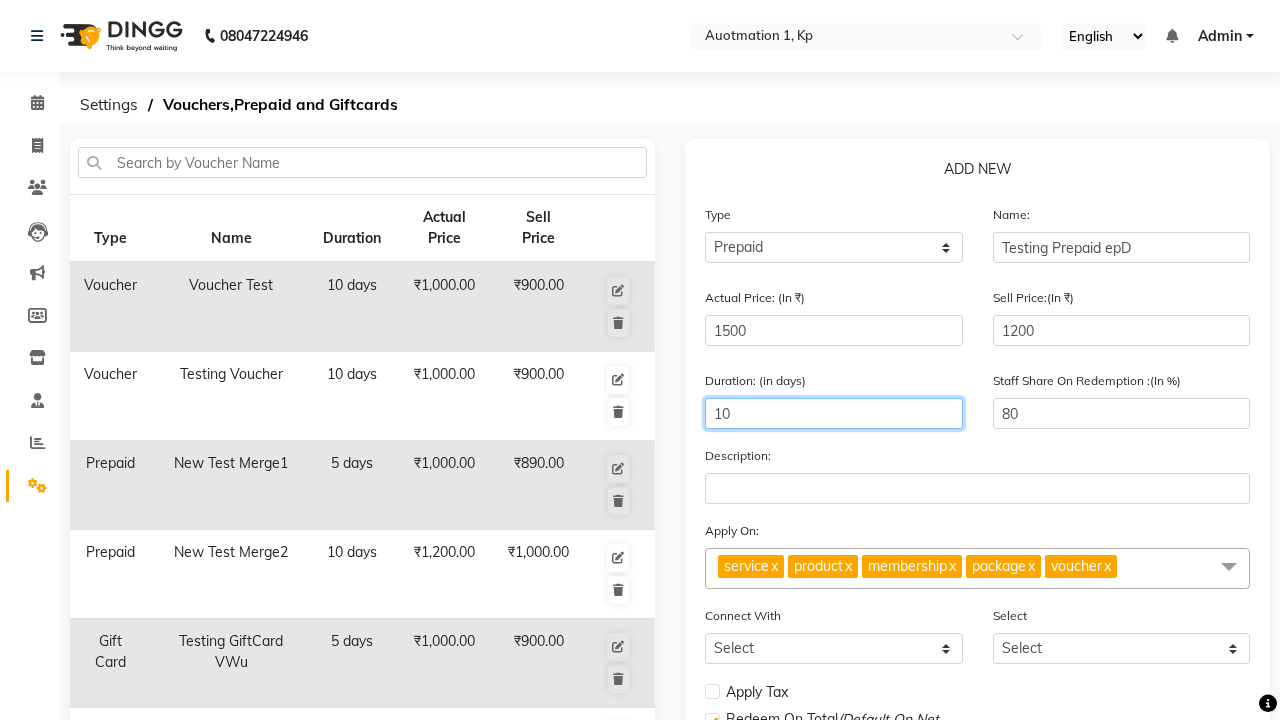 type on "10" 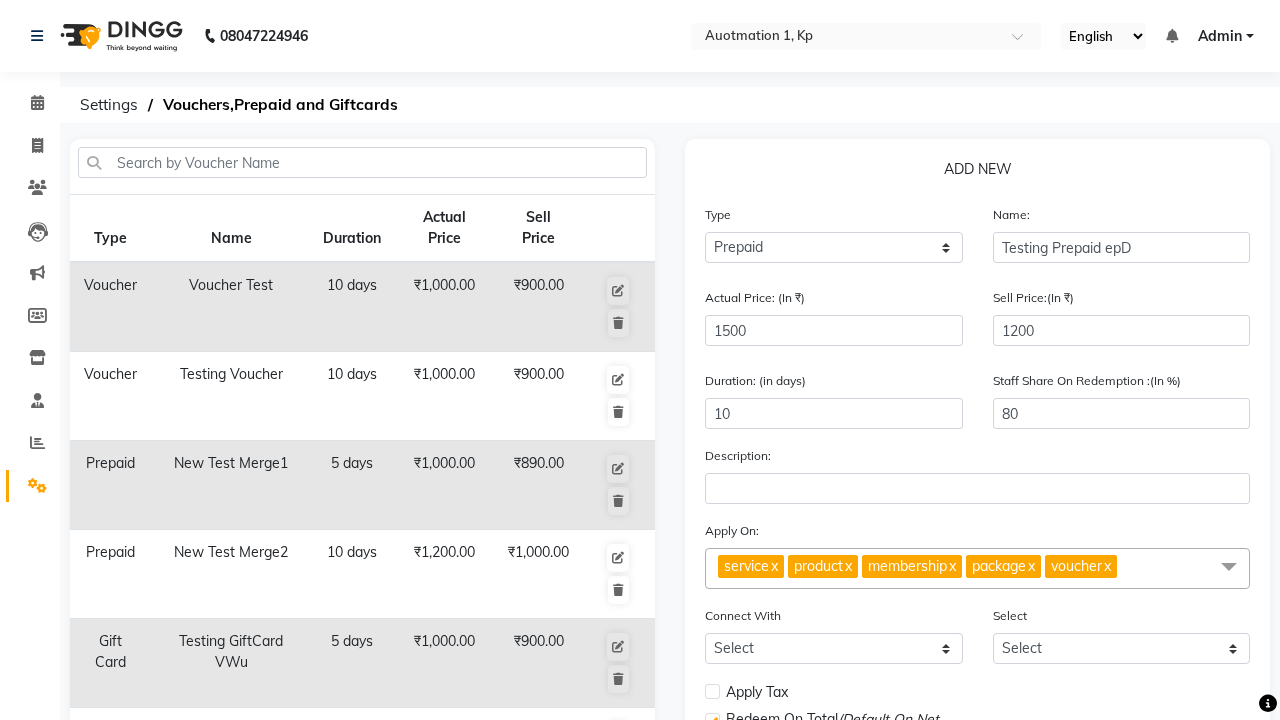 click on "Save" 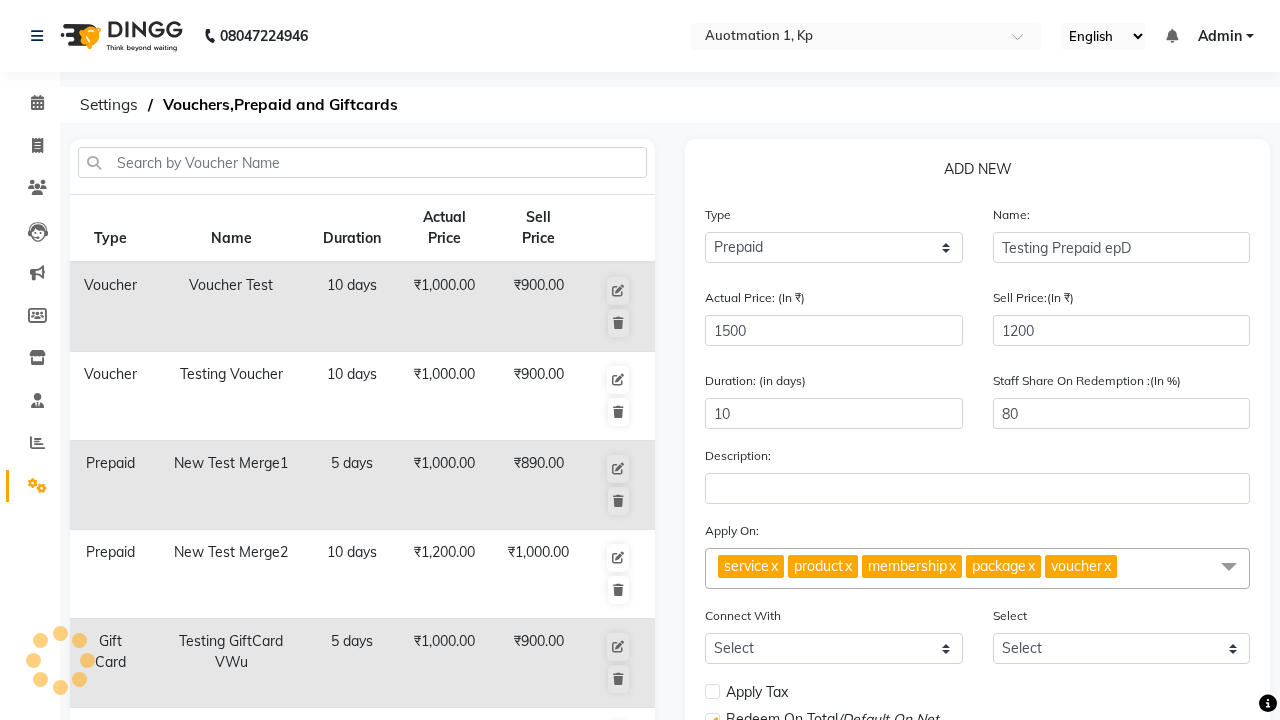 select 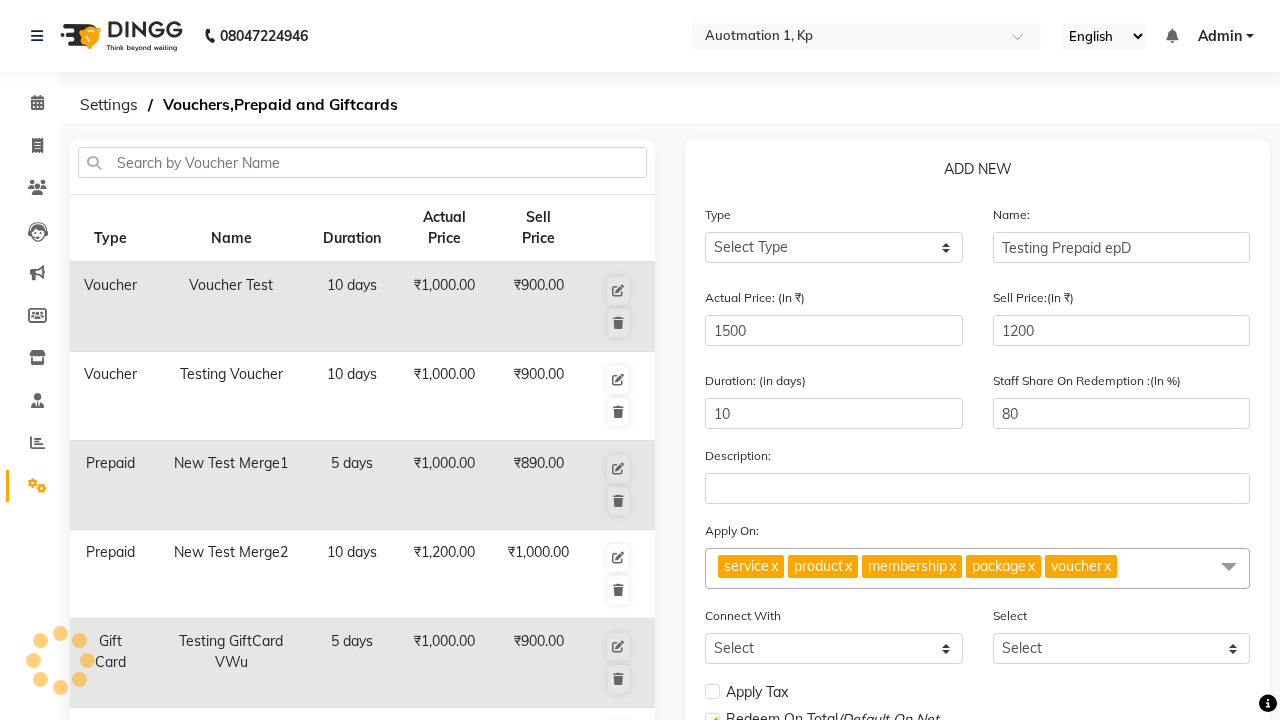 type 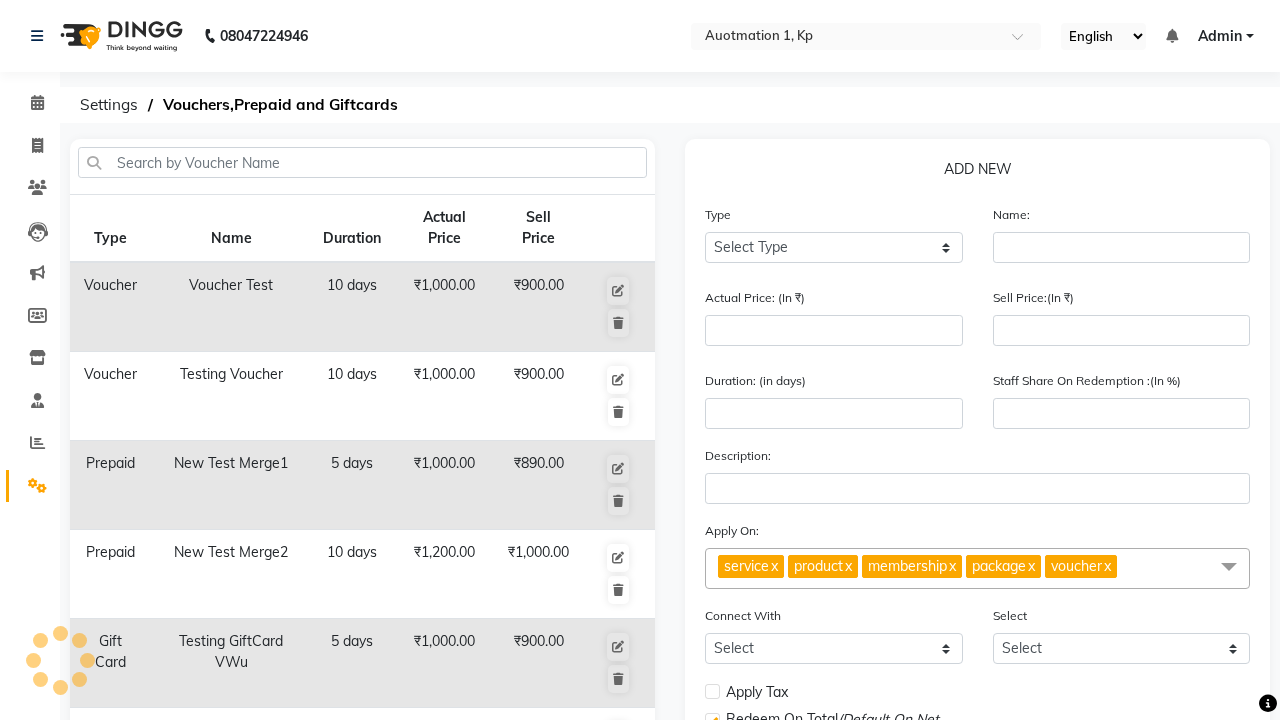 scroll, scrollTop: 497, scrollLeft: 0, axis: vertical 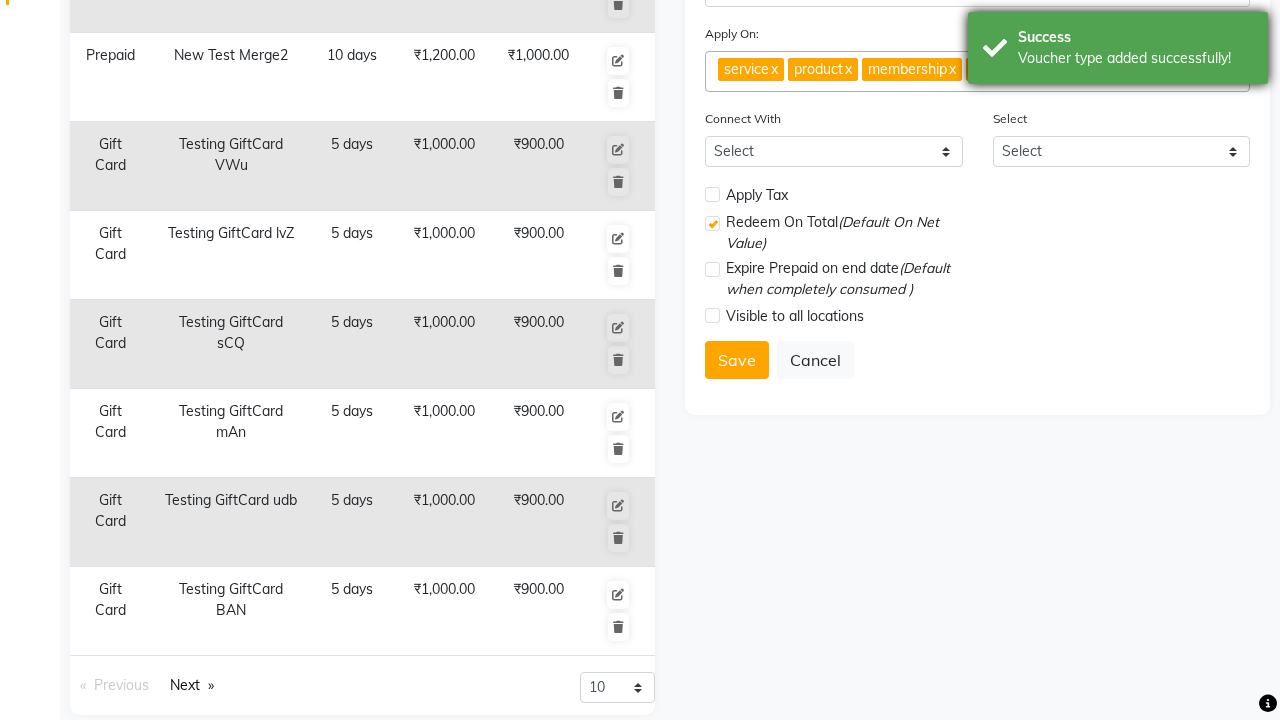 click on "Voucher type added successfully!" at bounding box center [1135, 58] 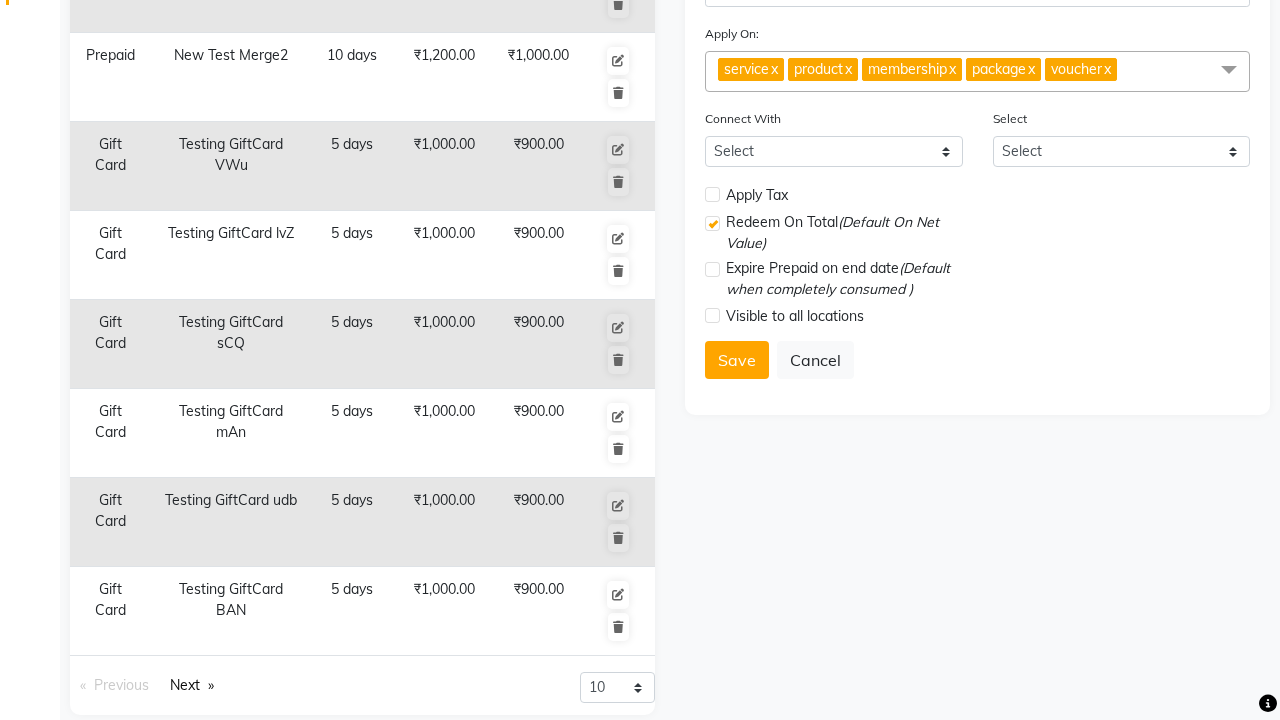 click at bounding box center [37, -461] 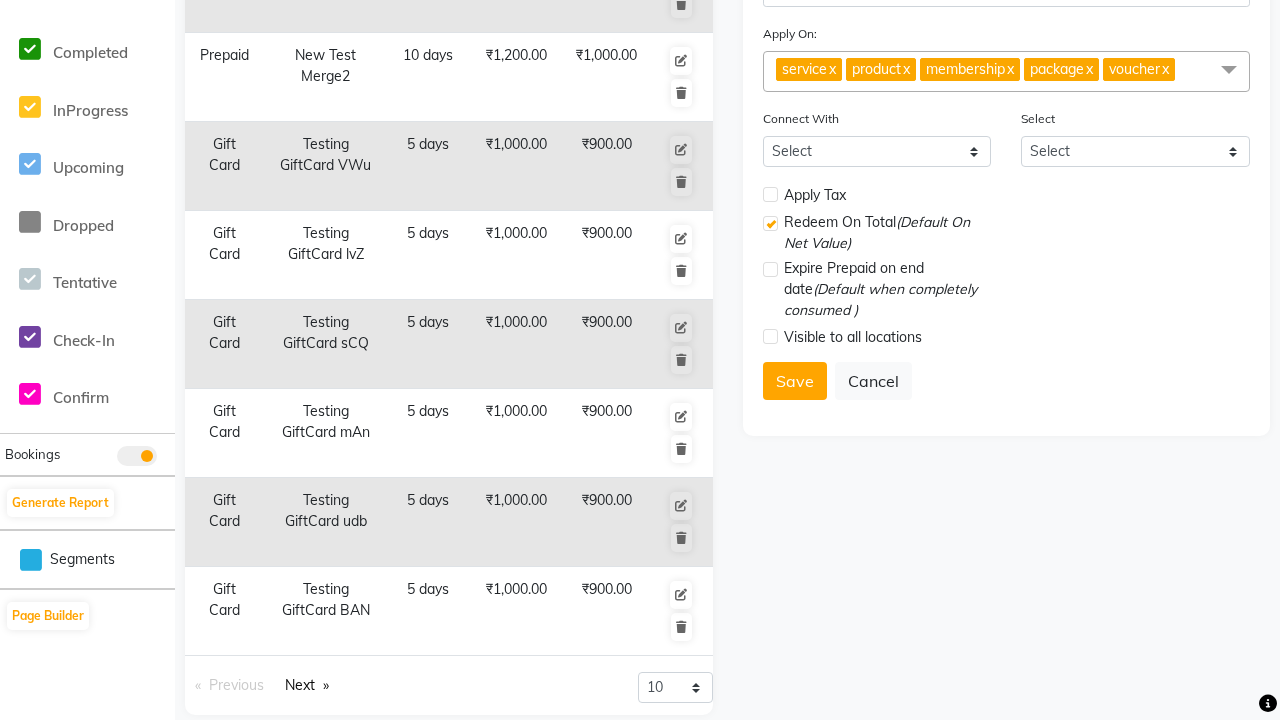 scroll, scrollTop: 0, scrollLeft: 0, axis: both 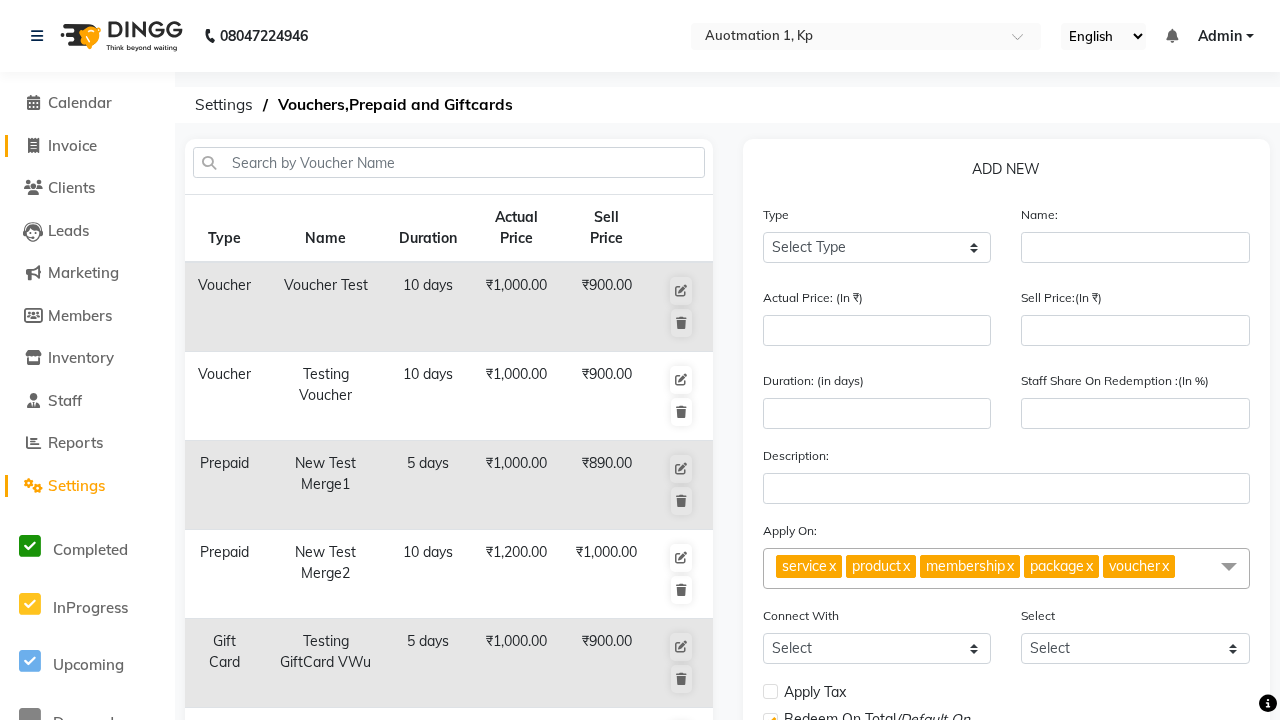 click on "Invoice" 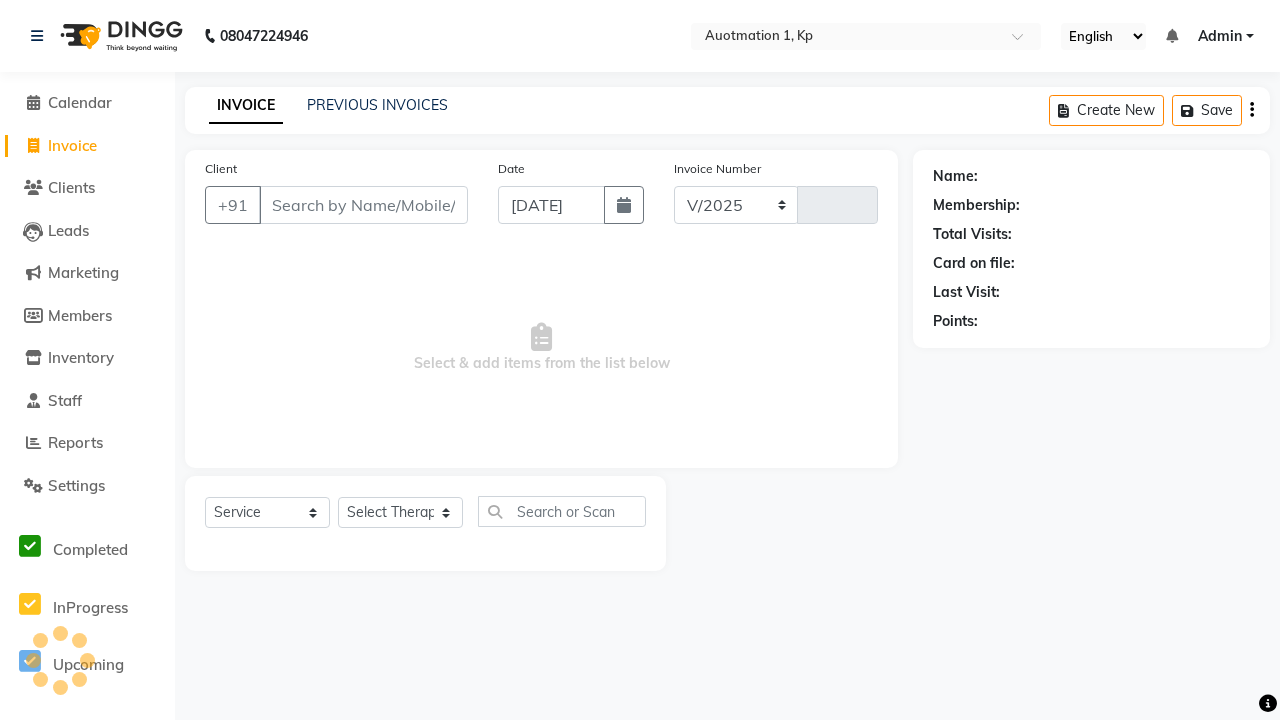 select on "150" 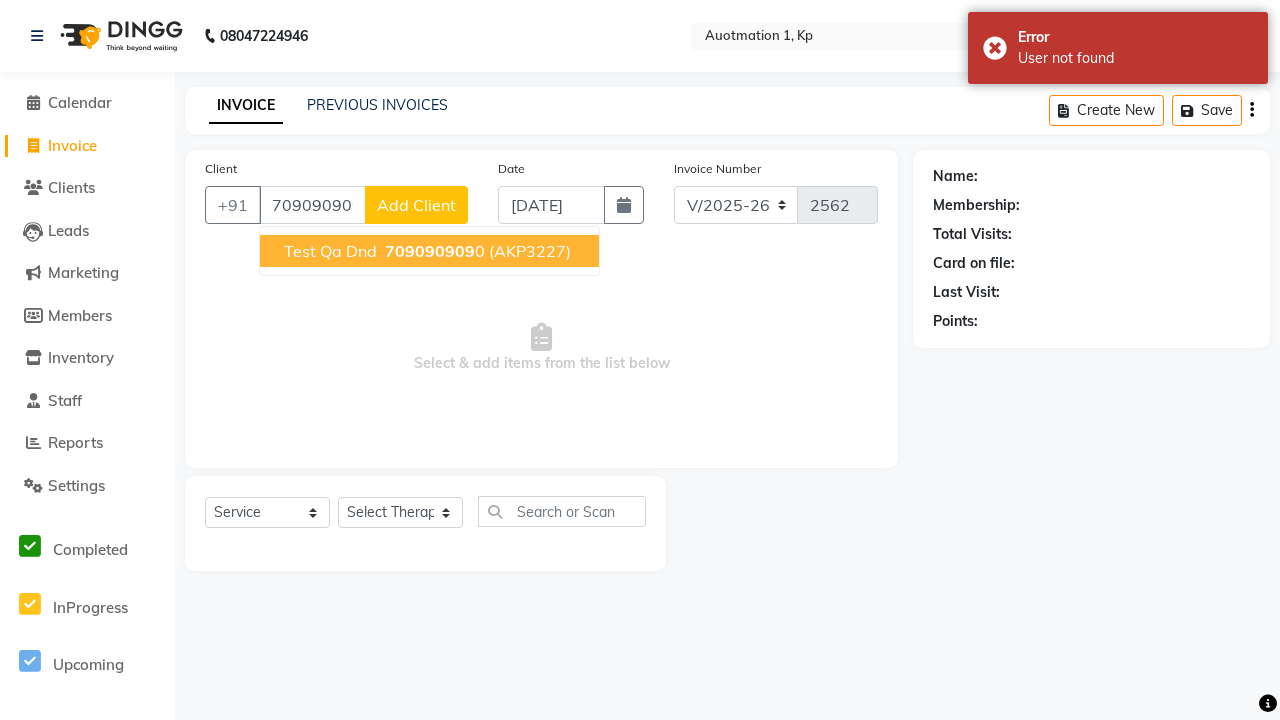click on "709090909" at bounding box center [430, 251] 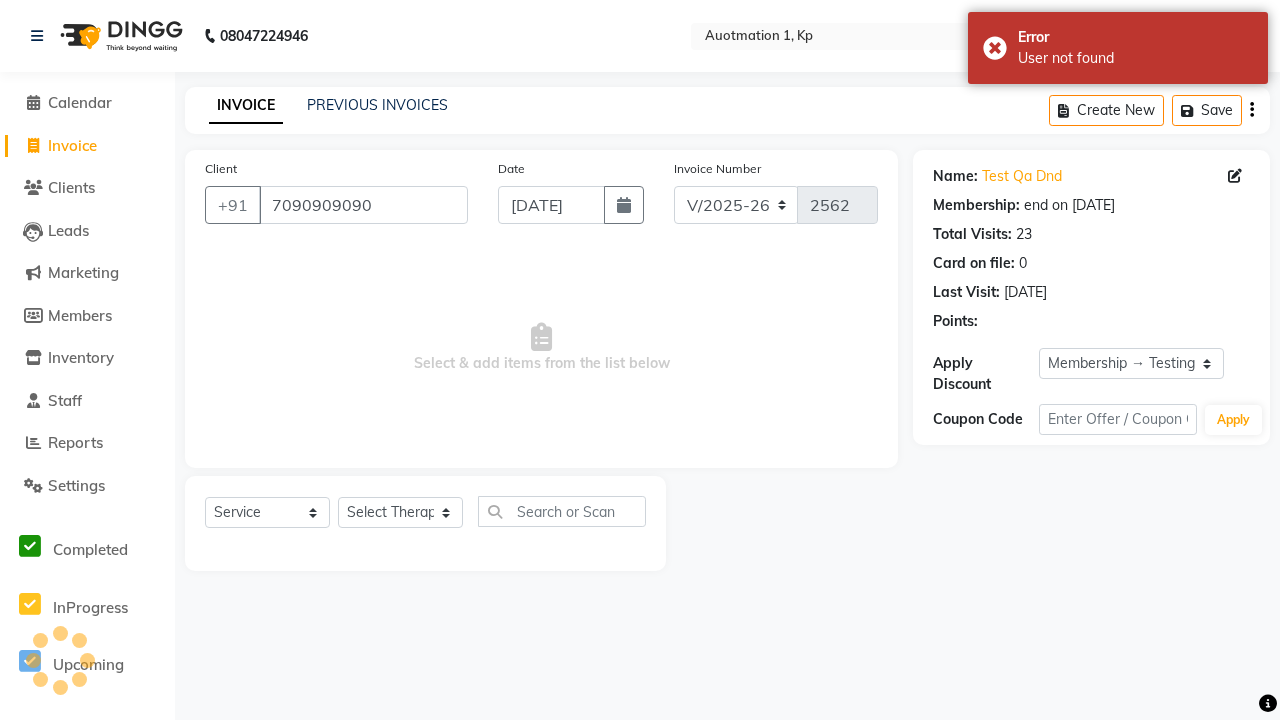 select on "0:" 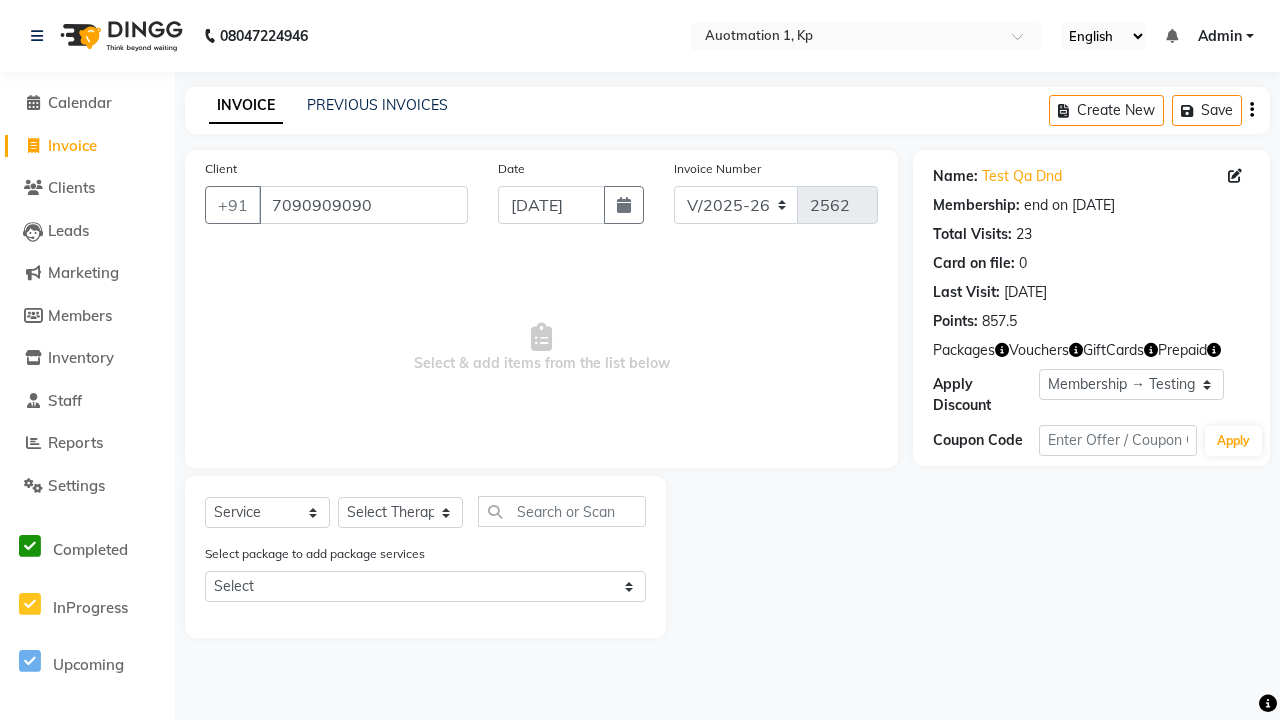 select on "P" 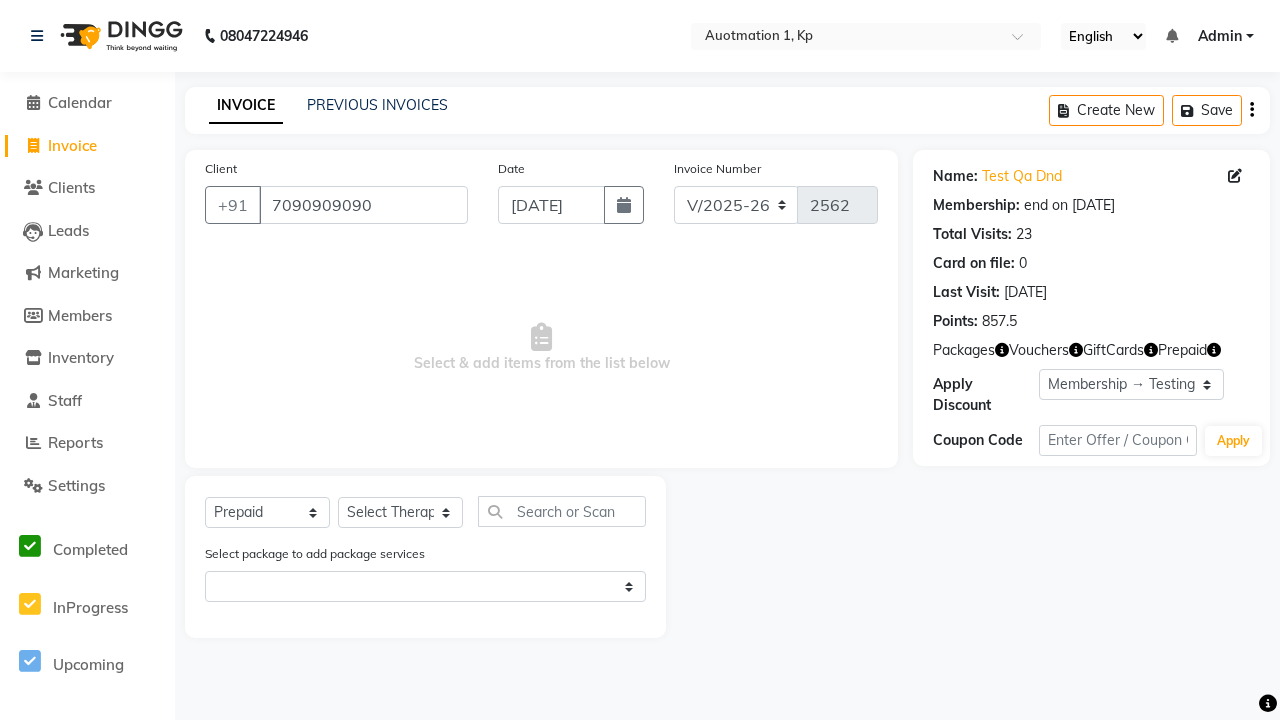 select on "5439" 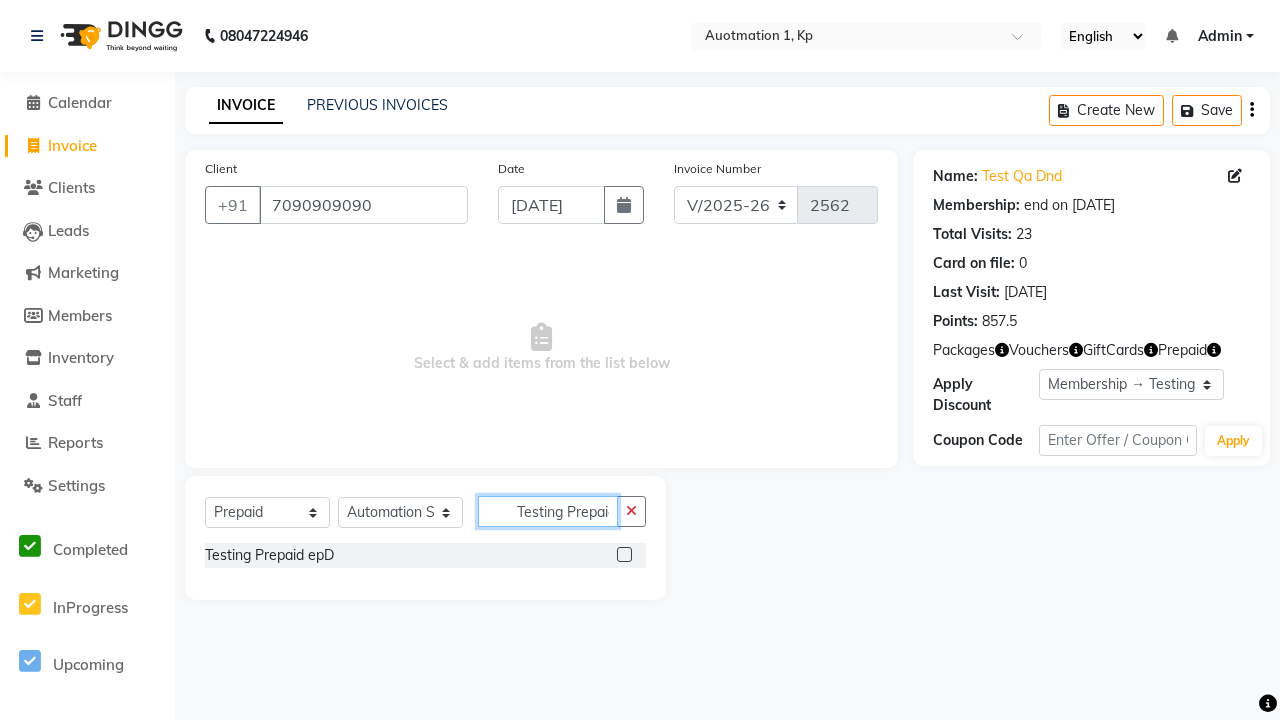 scroll, scrollTop: 0, scrollLeft: 9, axis: horizontal 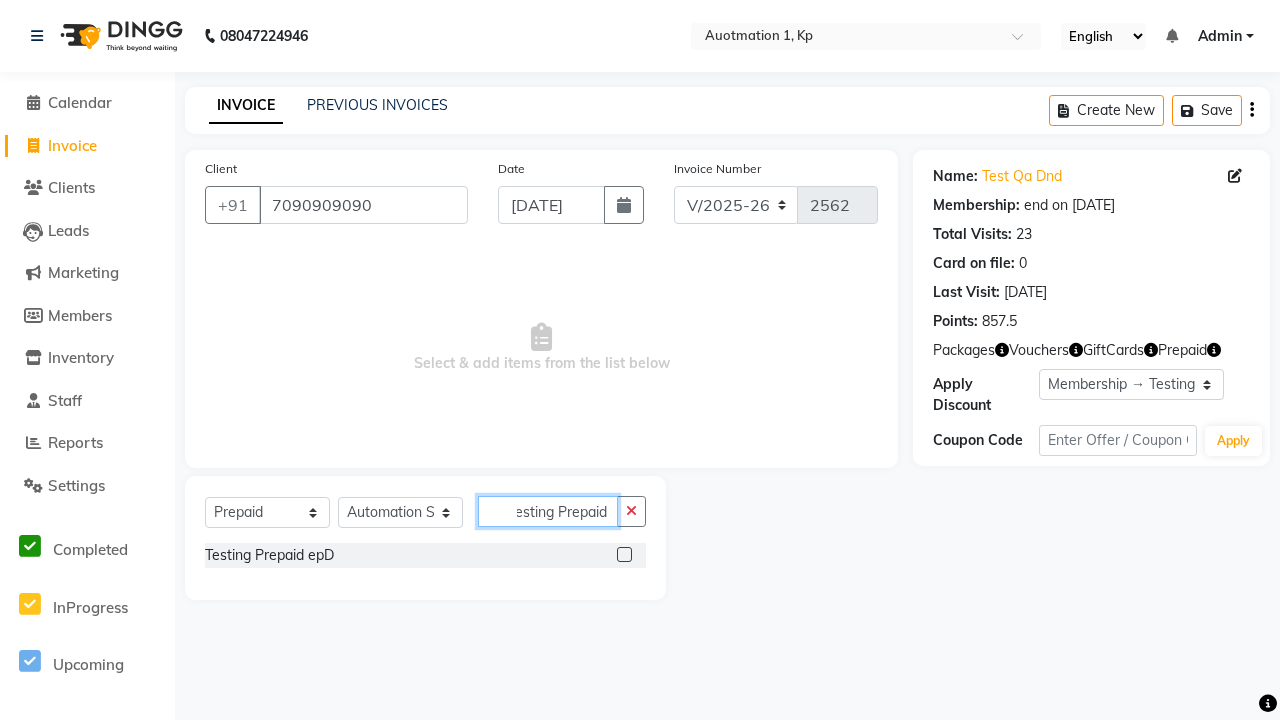 type on "Testing Prepaid epD" 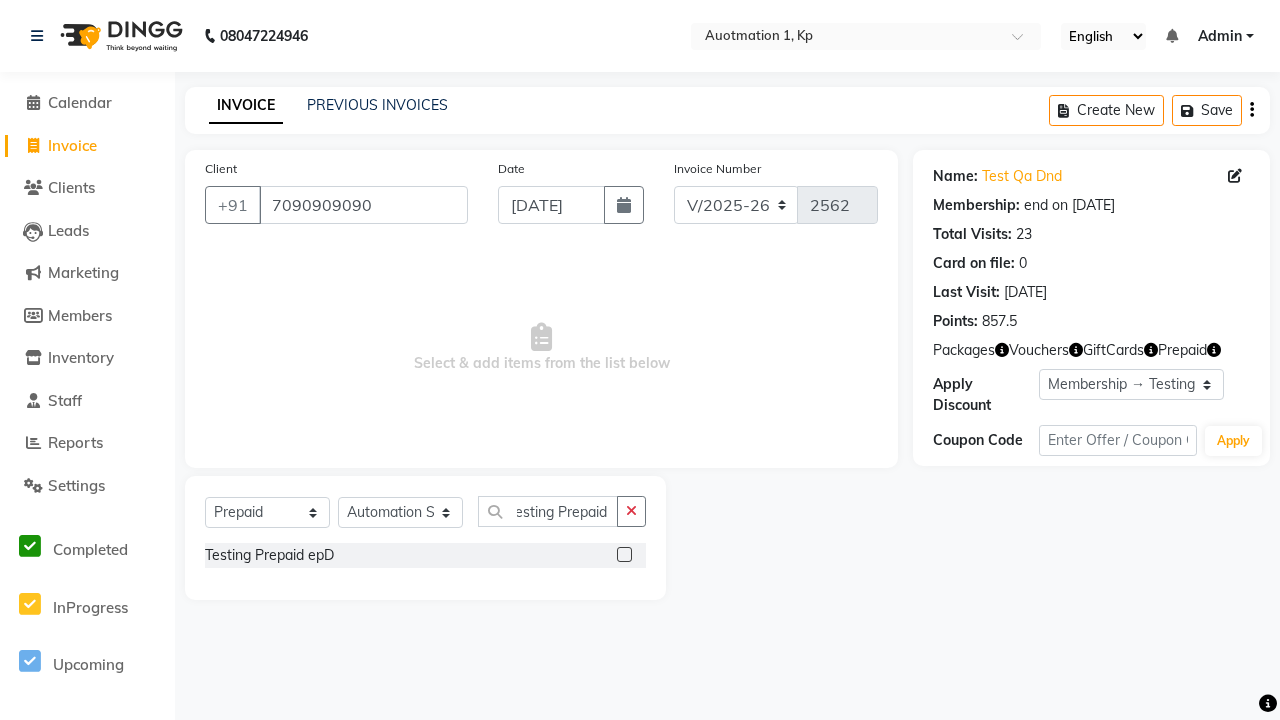 click 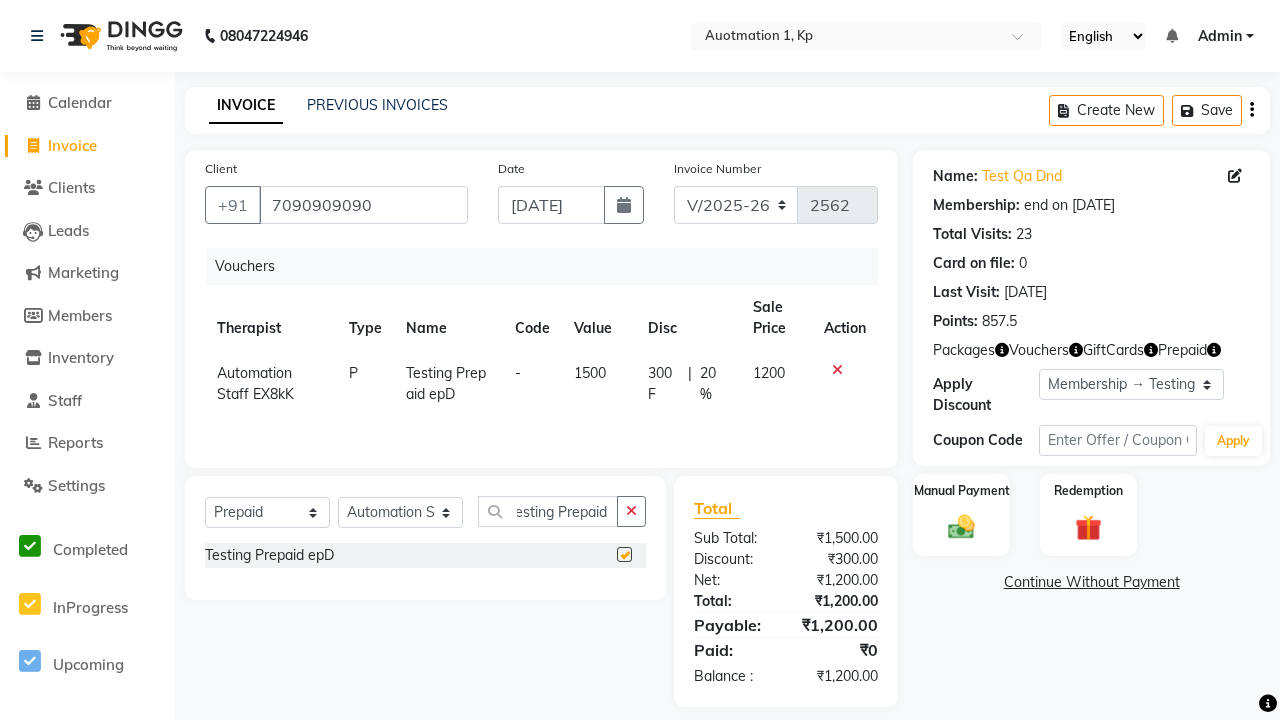 scroll, scrollTop: 0, scrollLeft: 0, axis: both 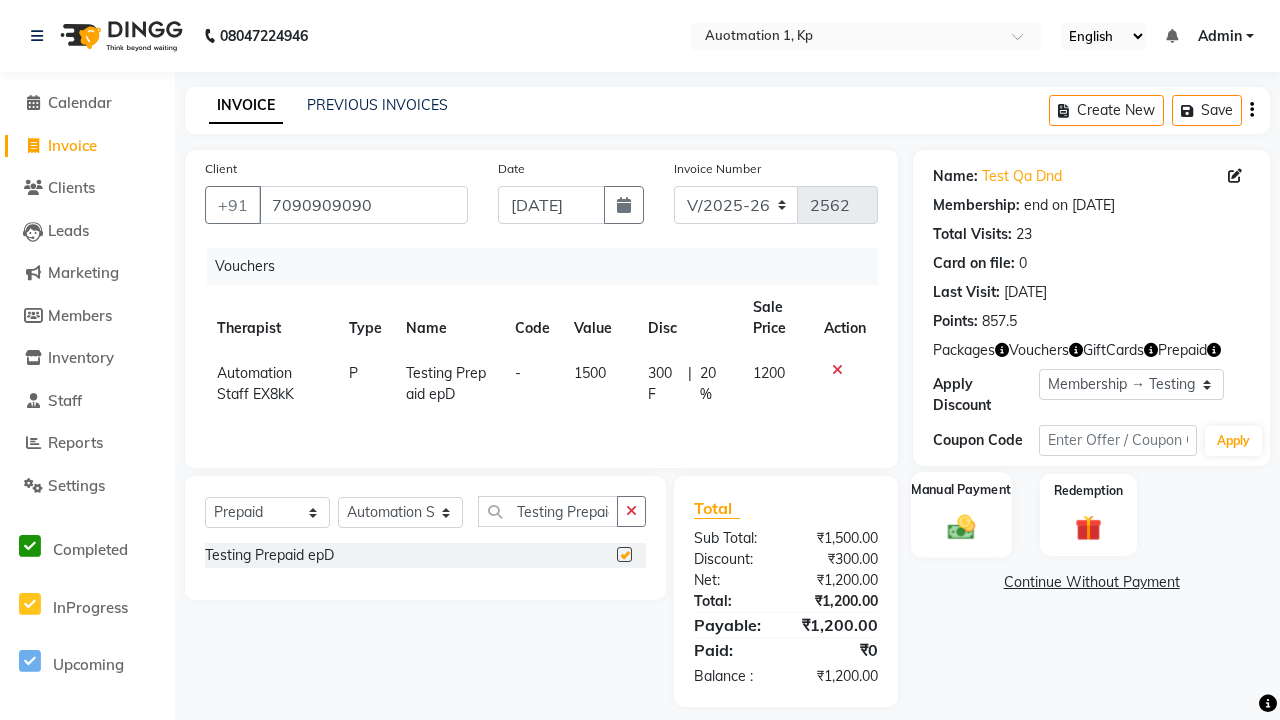 click 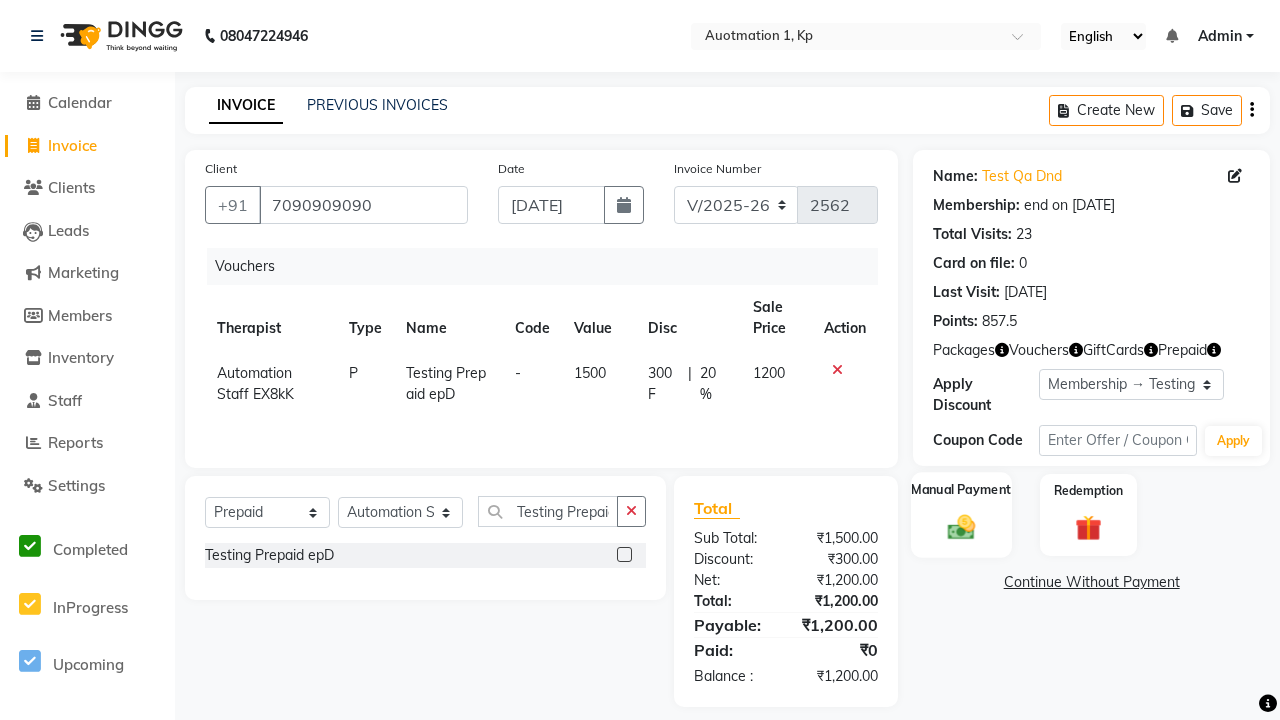 checkbox on "false" 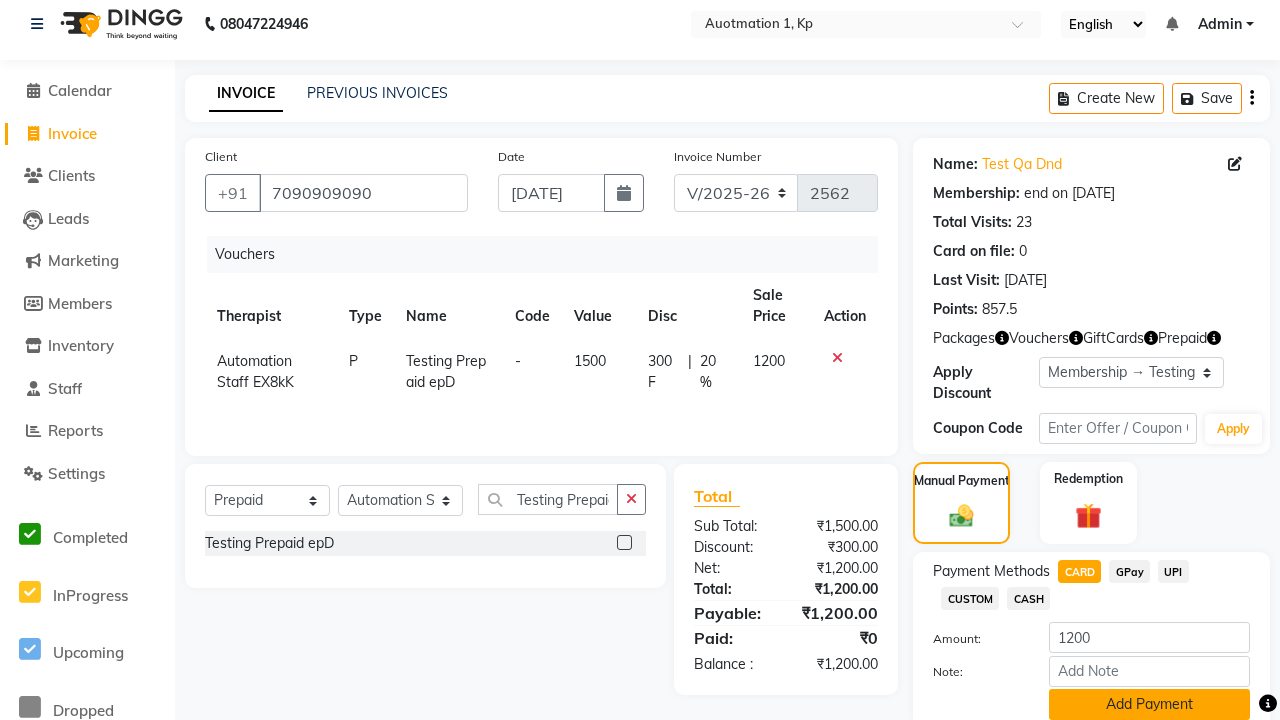 click on "Add Payment" 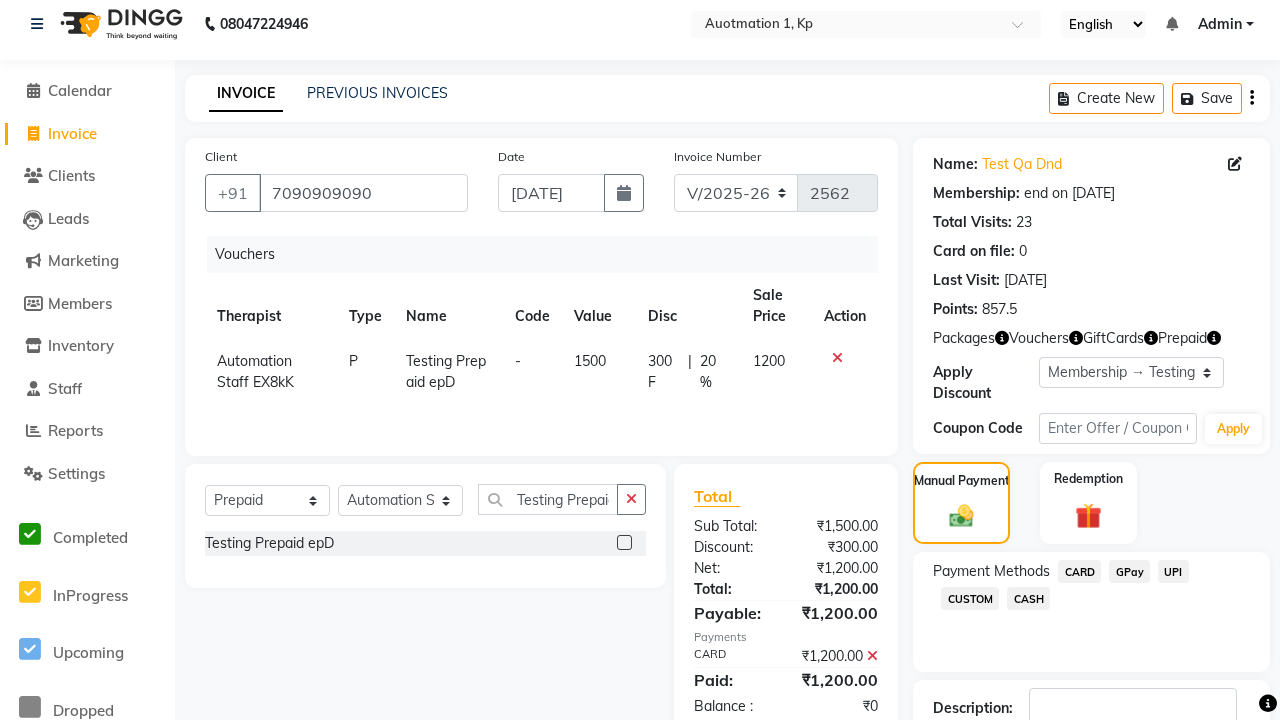 click 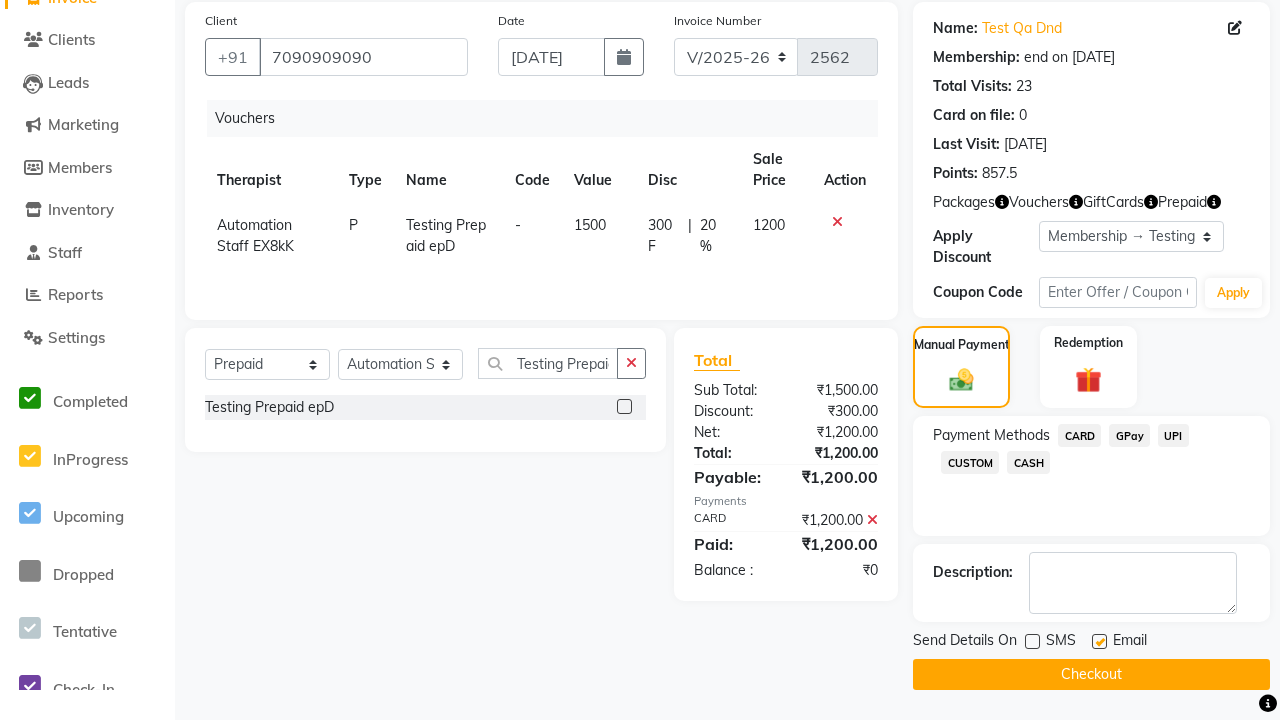click 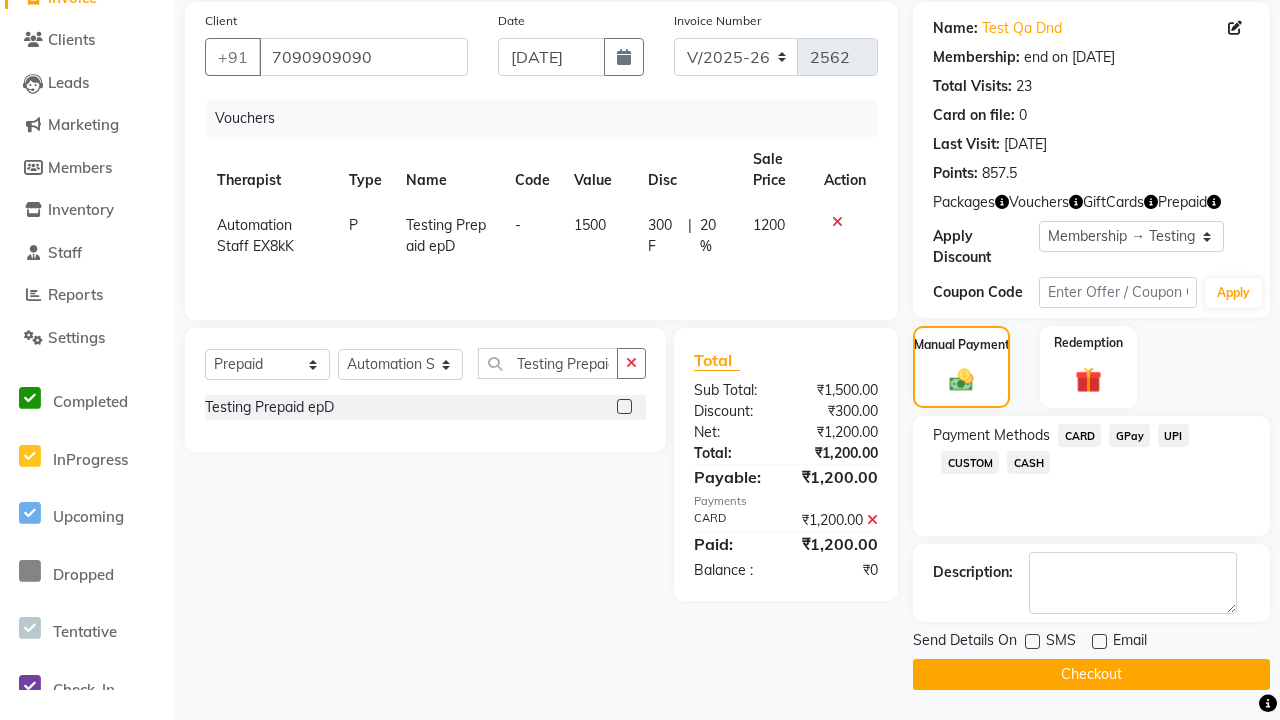 click on "Checkout" 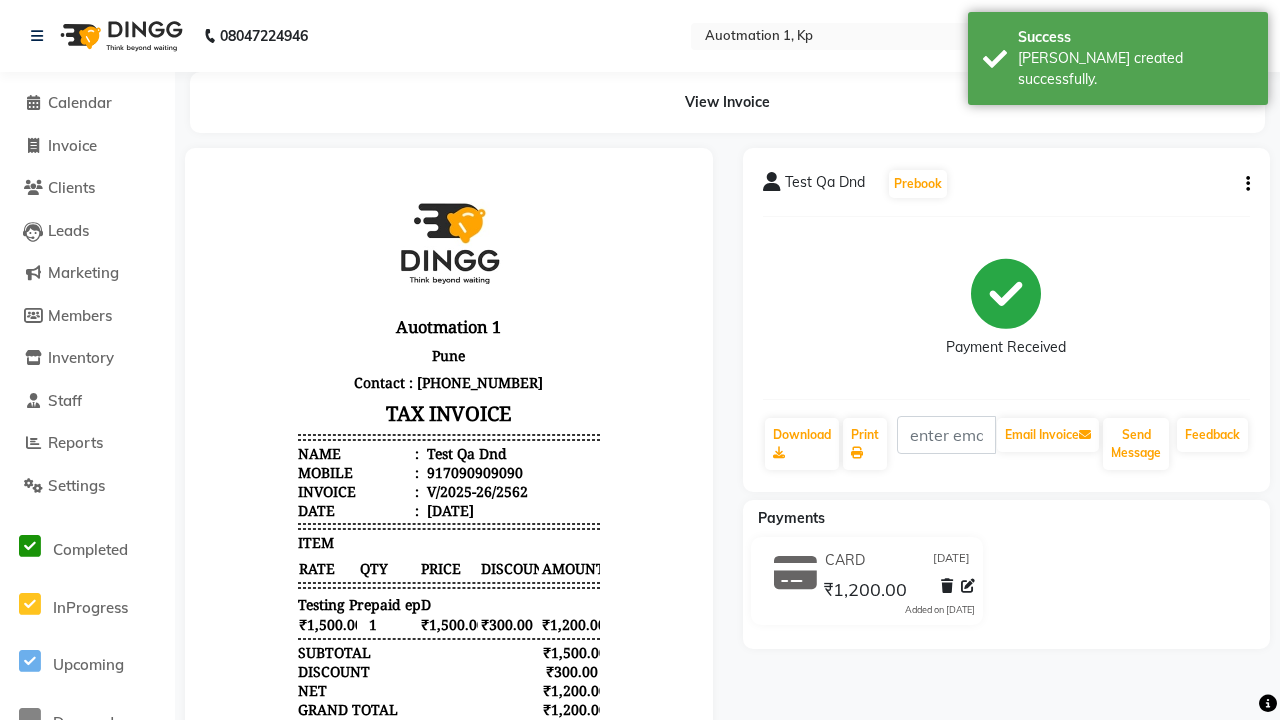 scroll, scrollTop: 0, scrollLeft: 0, axis: both 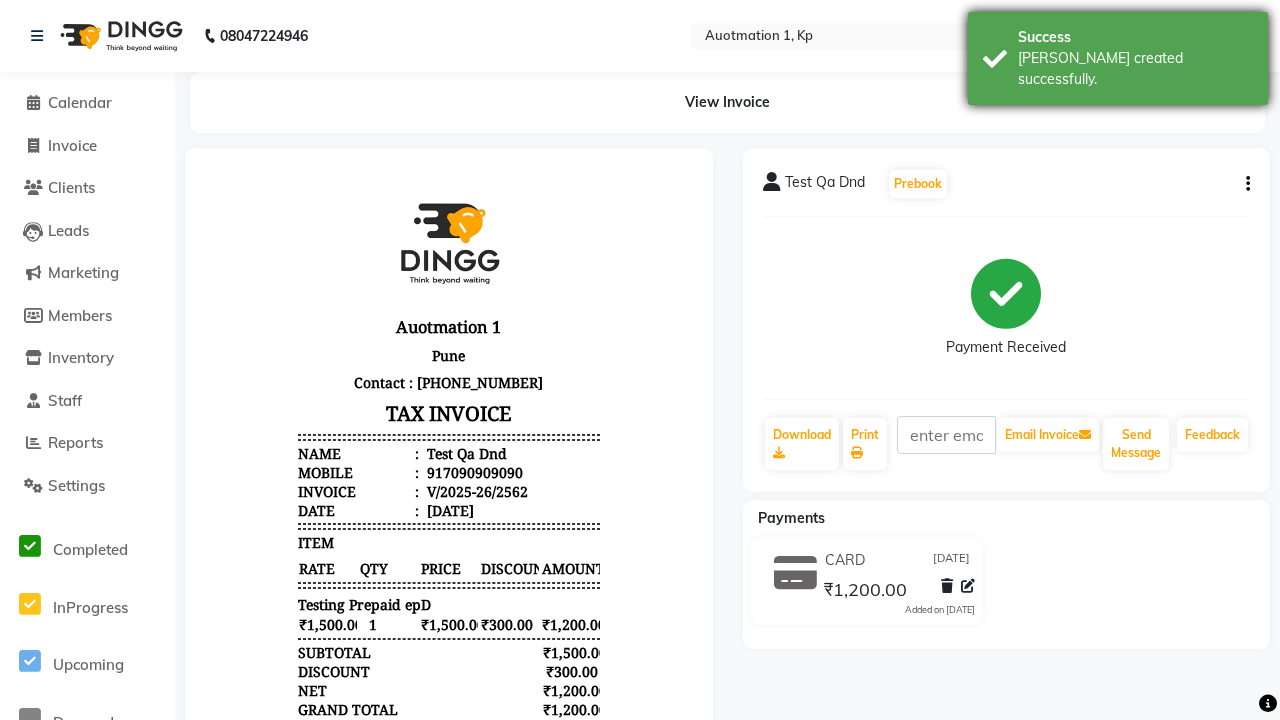 click on "[PERSON_NAME] created successfully." at bounding box center (1135, 69) 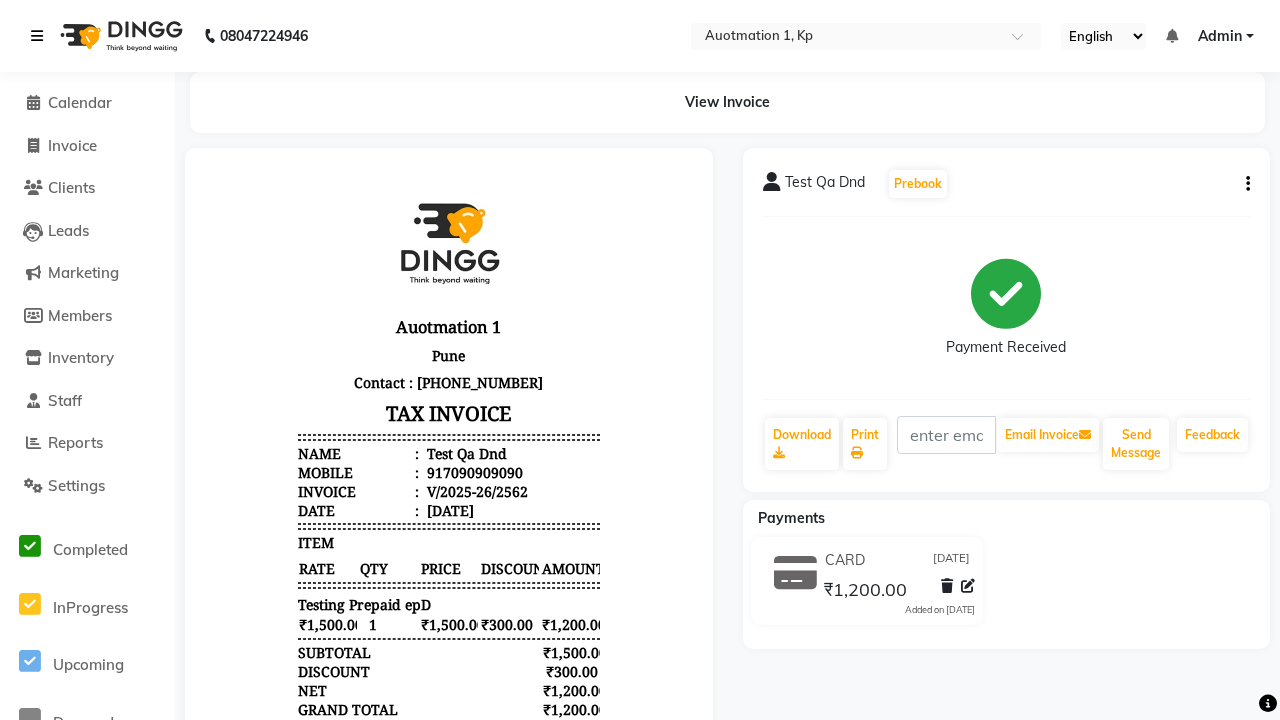 click at bounding box center [37, 36] 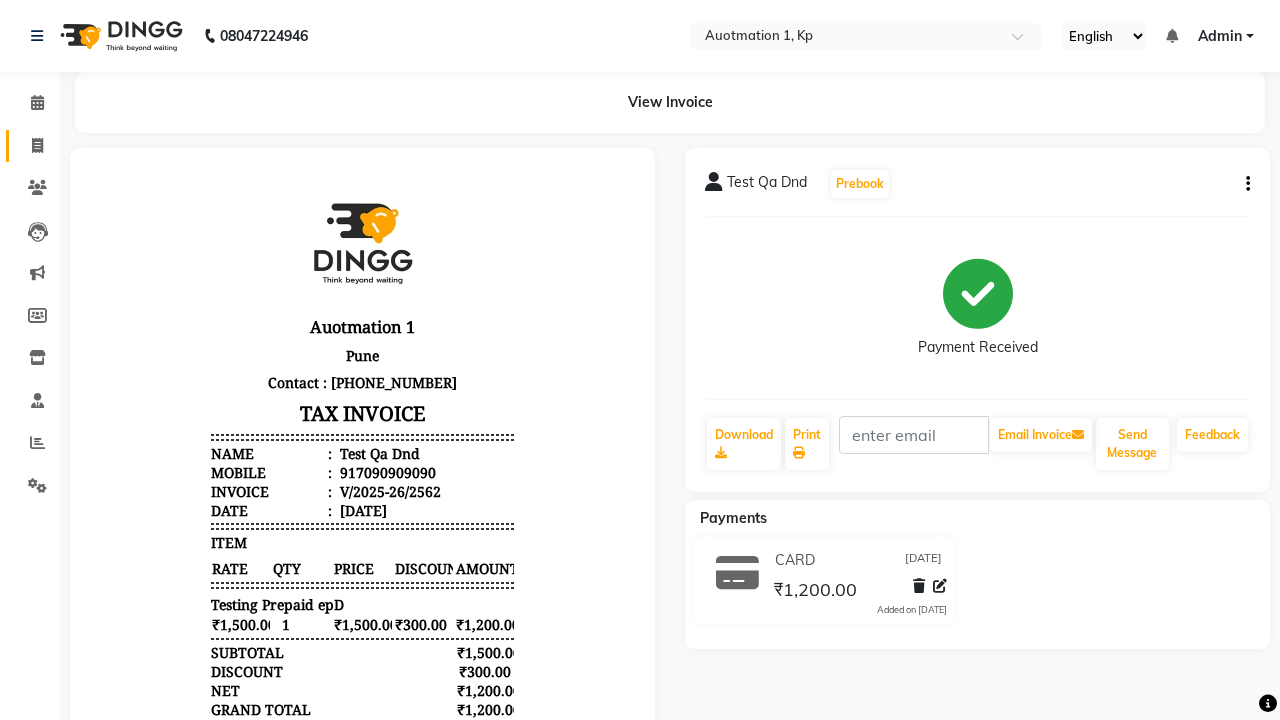 click 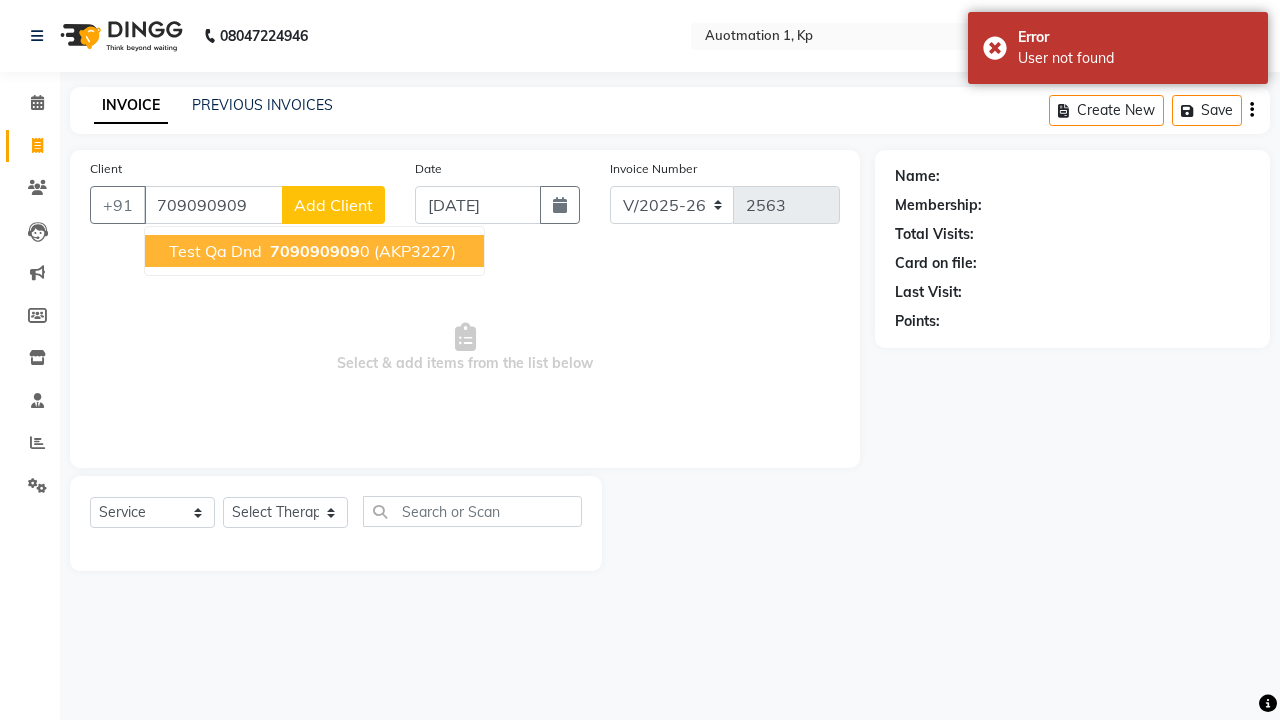 click on "709090909" at bounding box center (315, 251) 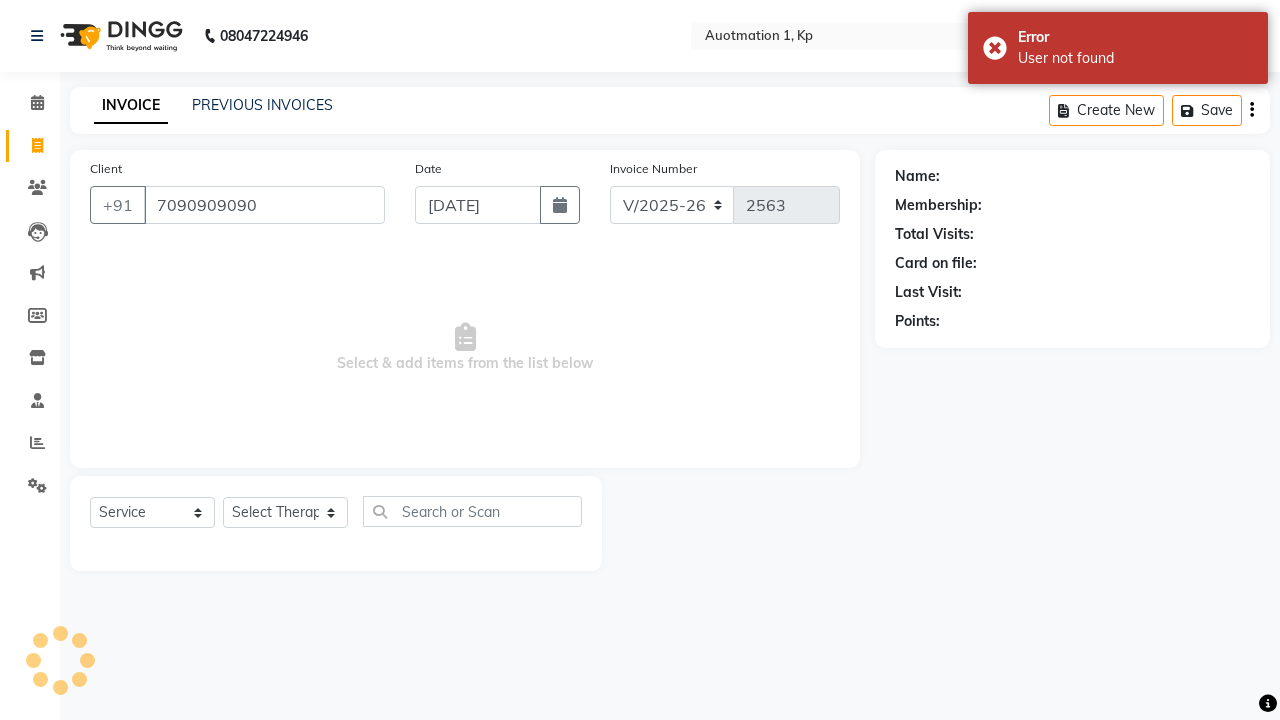 type on "7090909090" 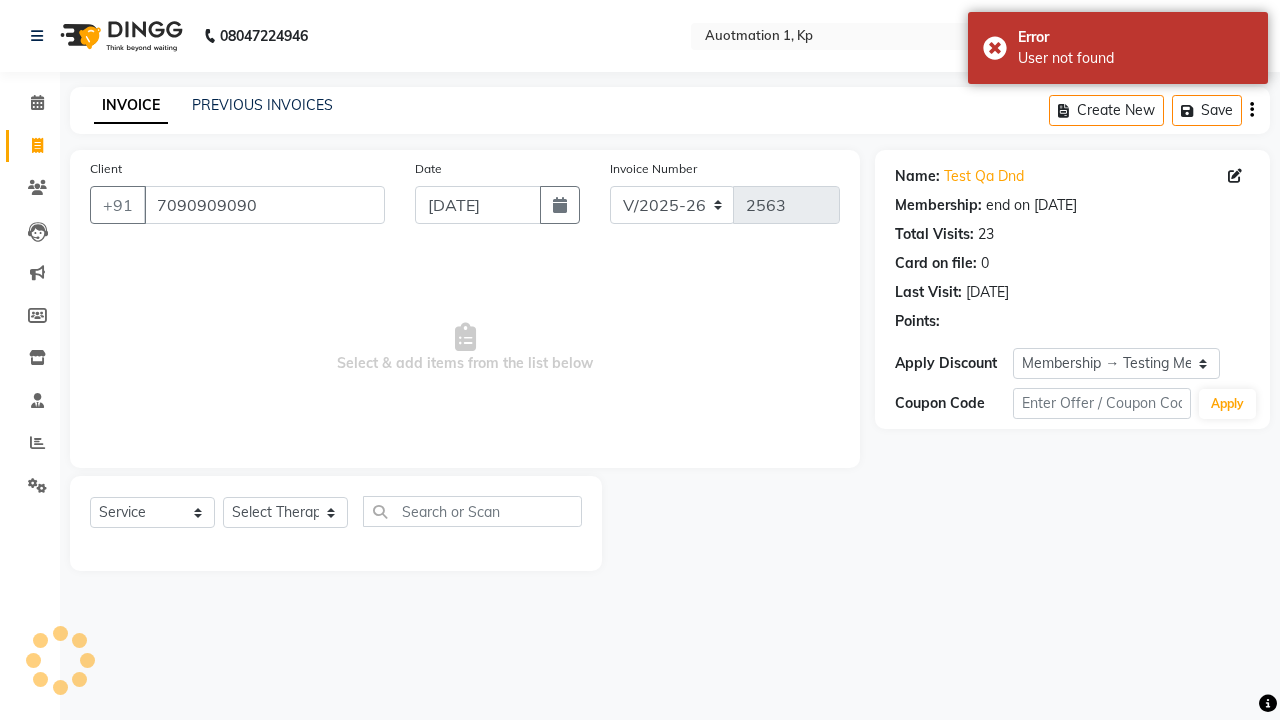 select on "0:" 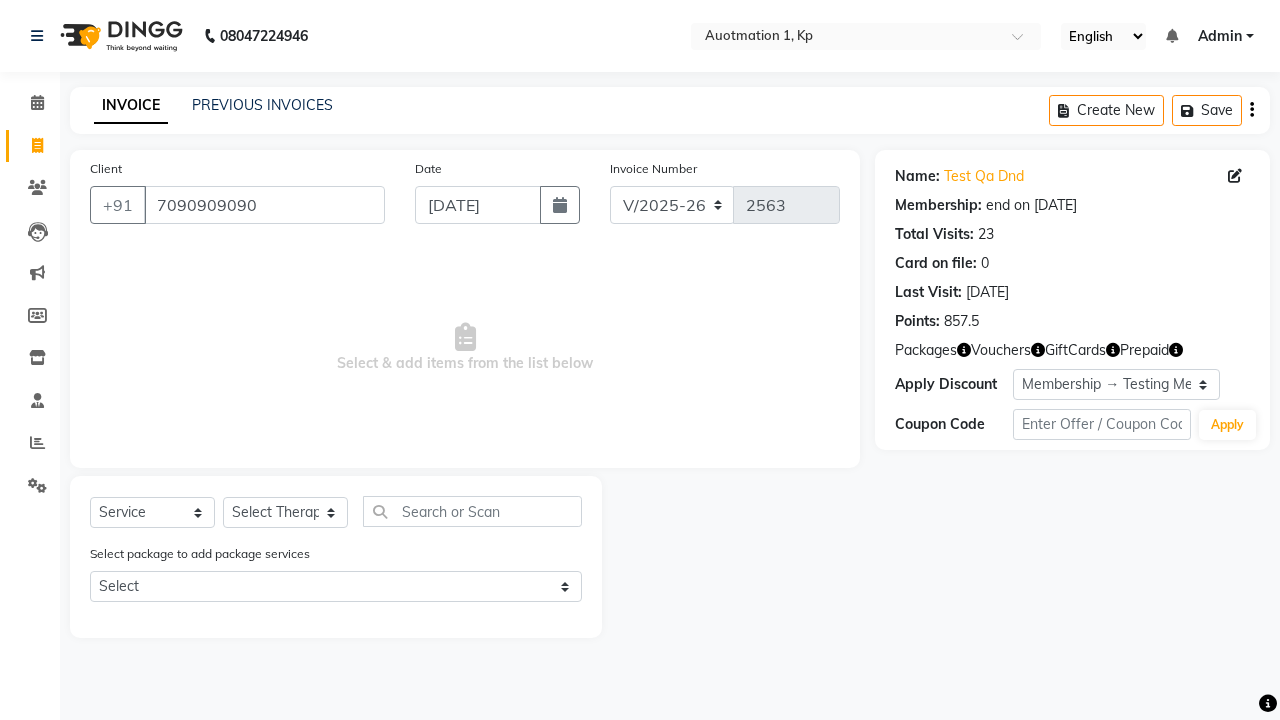 select on "5439" 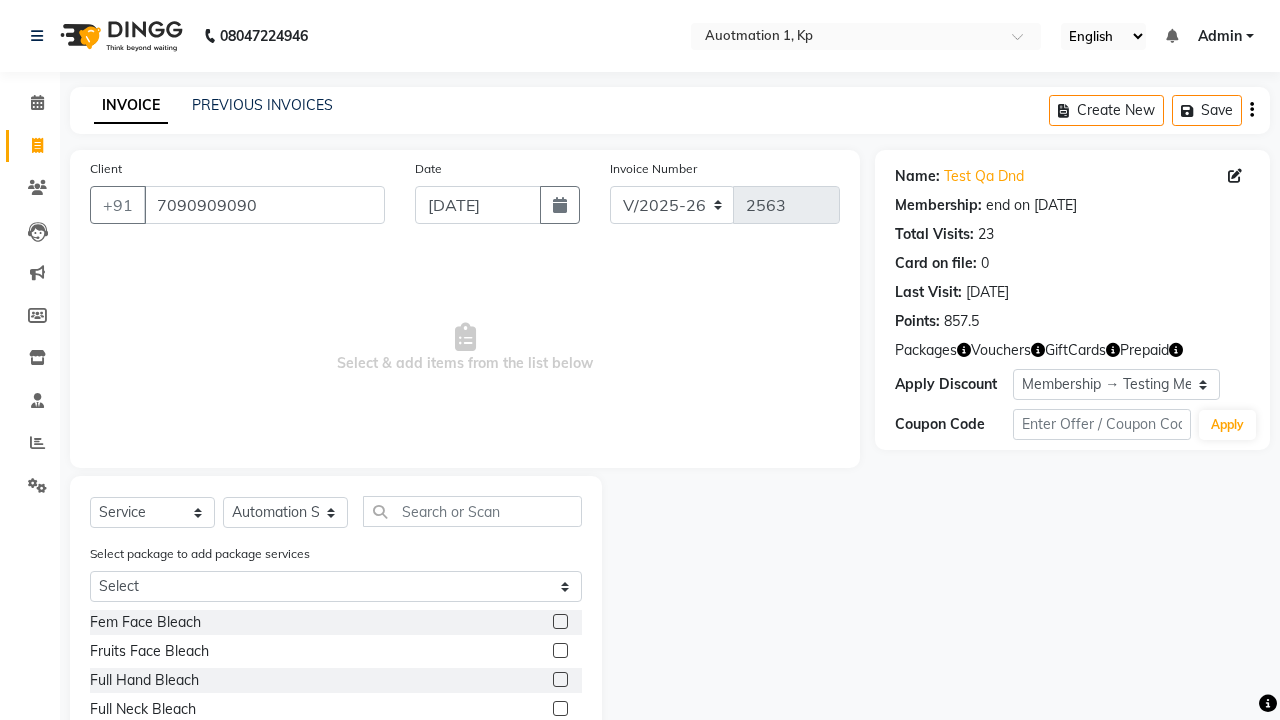click 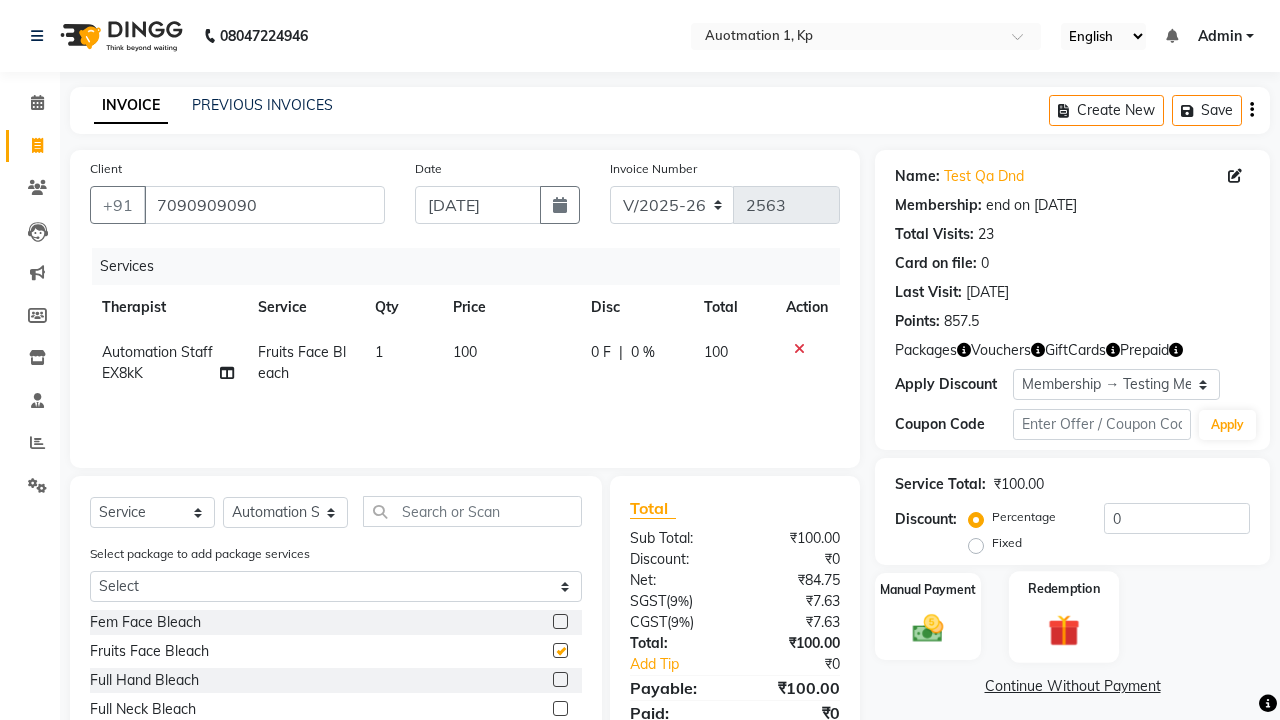 click 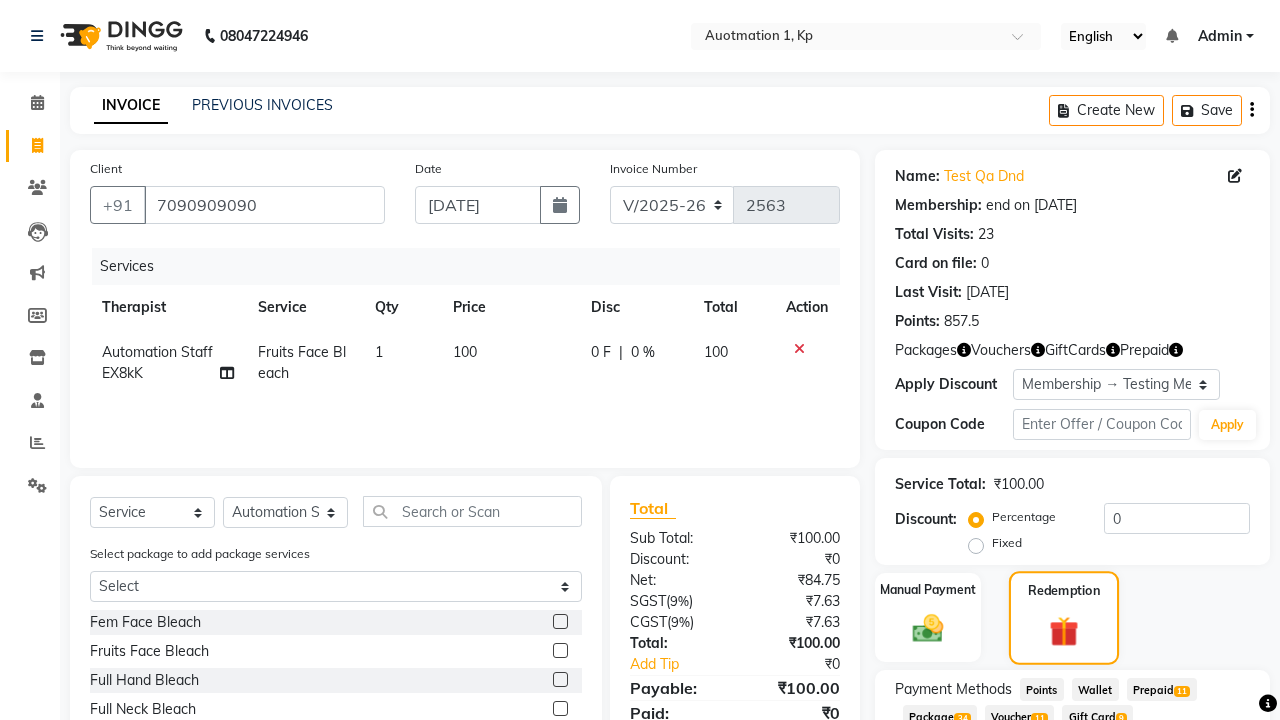 checkbox on "false" 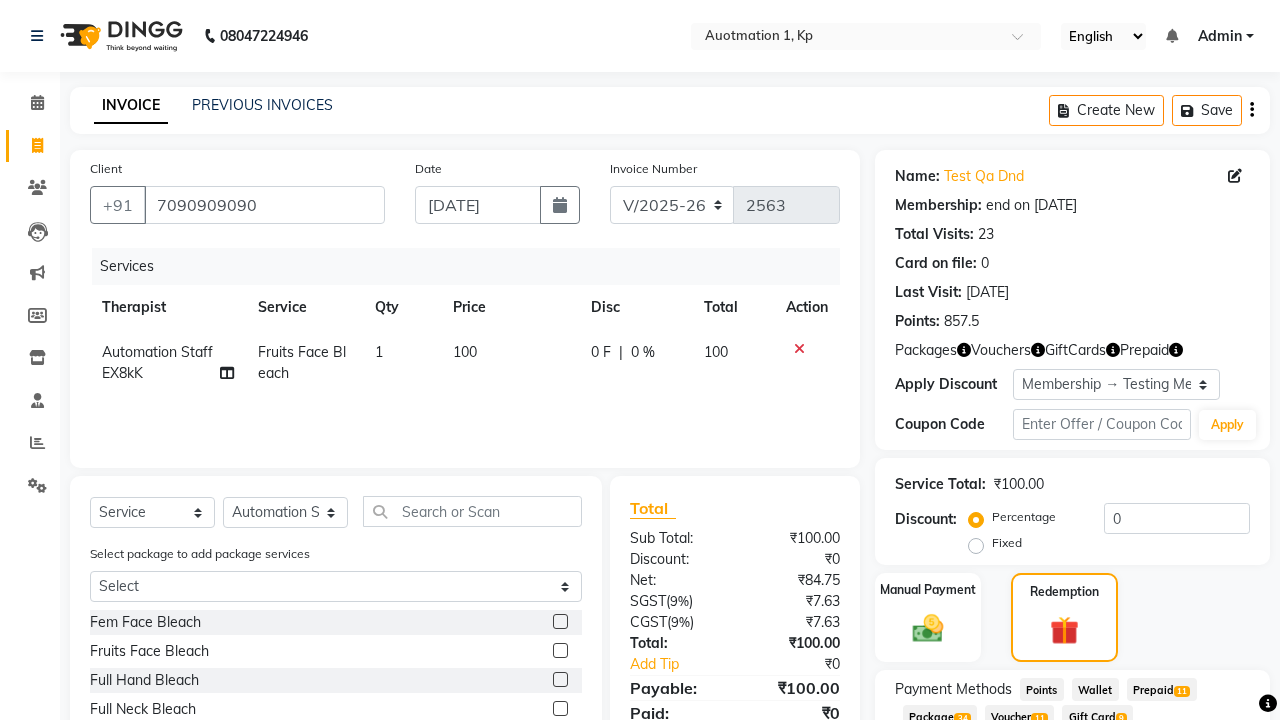 click on "Prepaid  11" 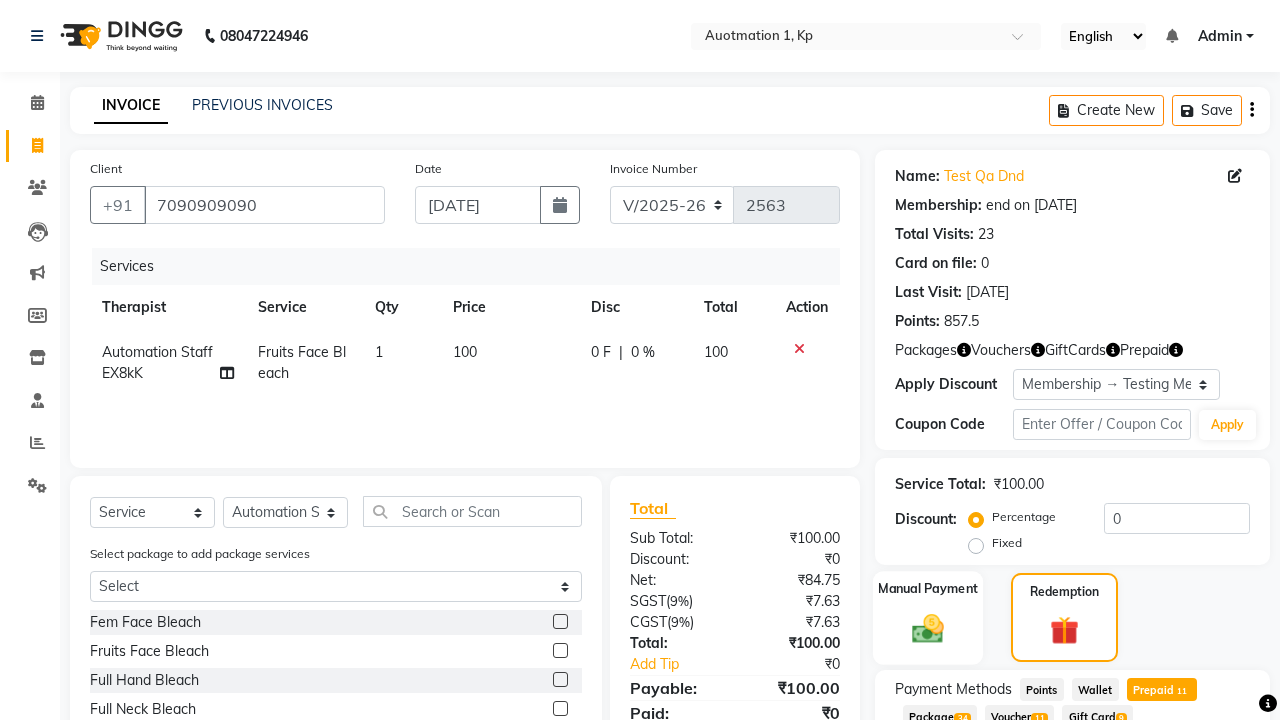 click on "Add" at bounding box center [1202, 797] 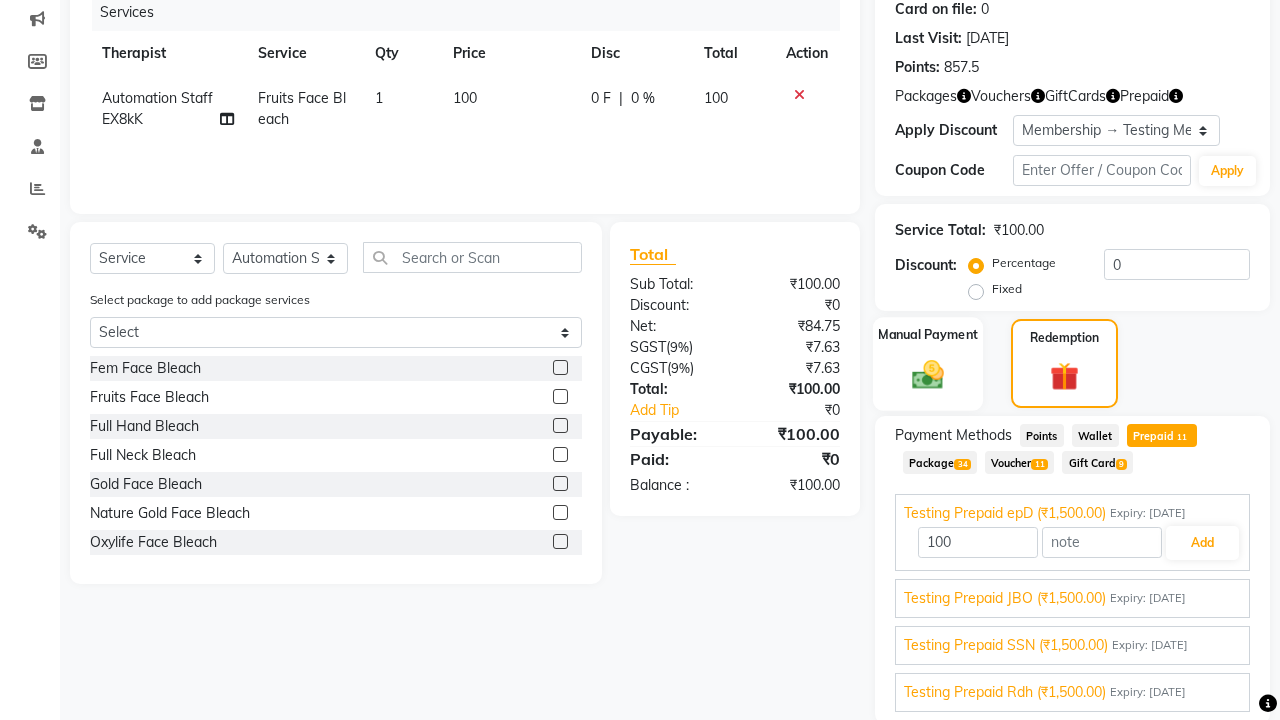 click 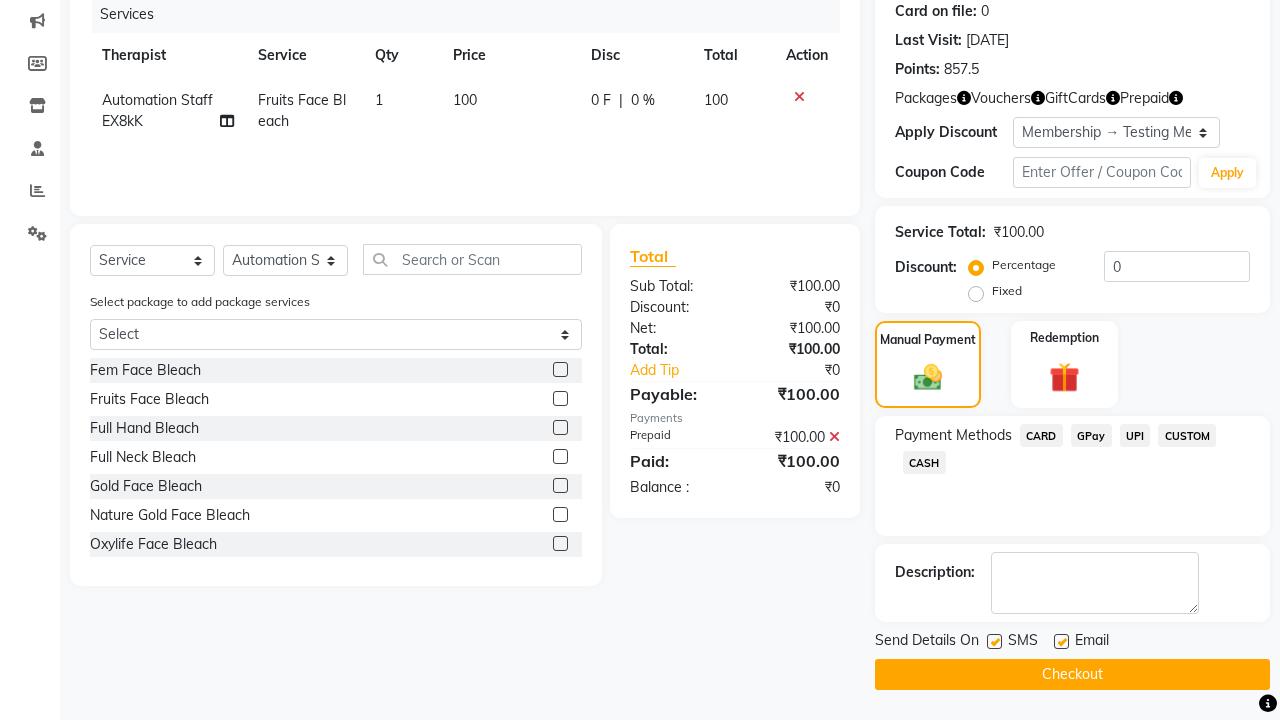 click on "CARD" 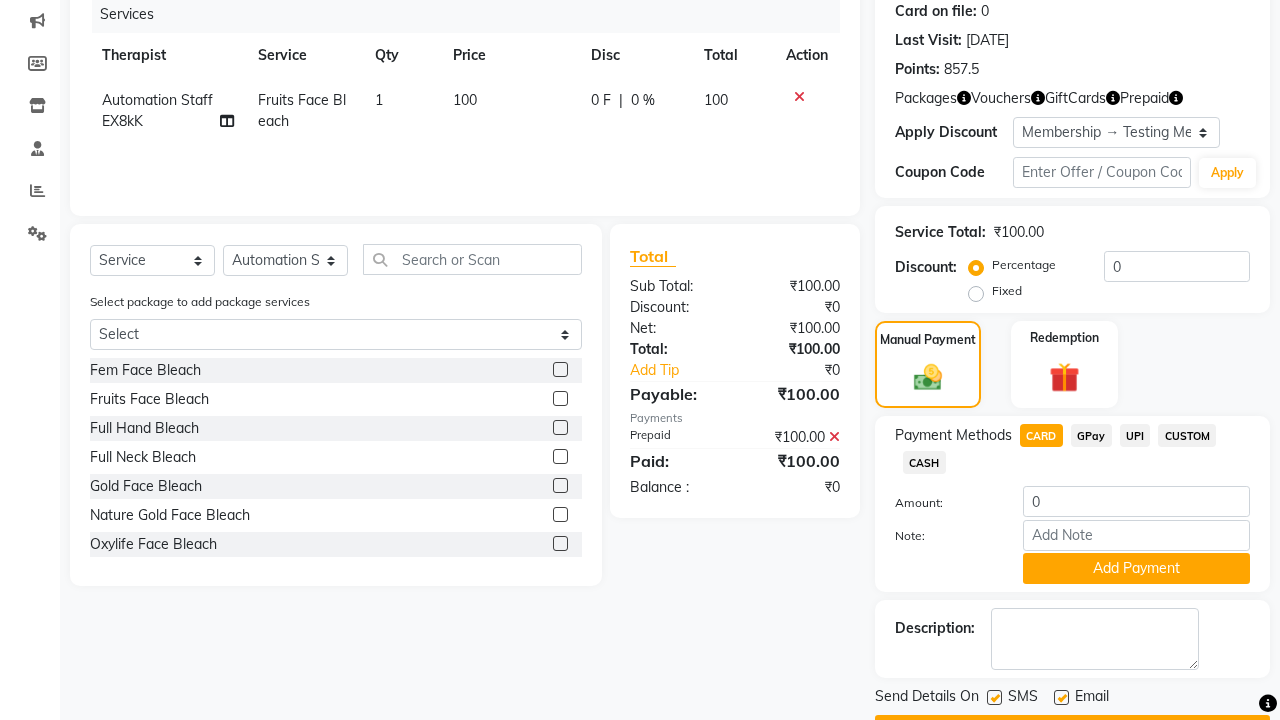 scroll, scrollTop: 308, scrollLeft: 0, axis: vertical 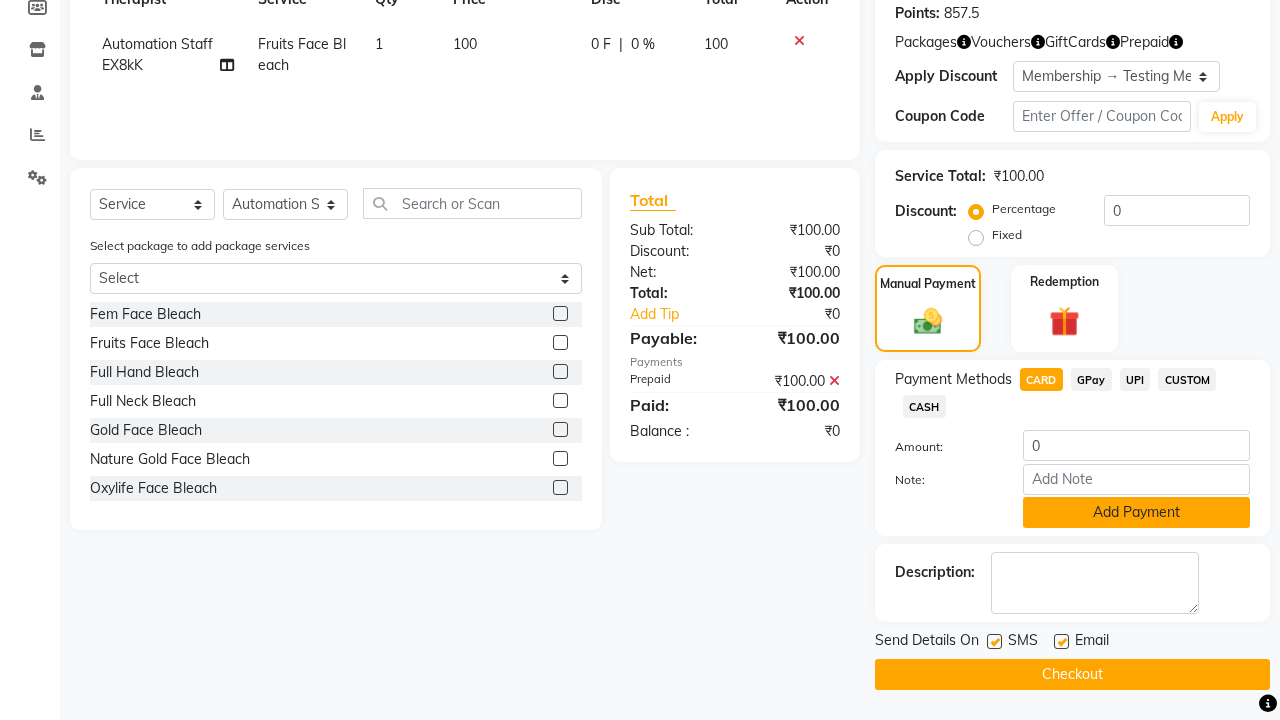 click on "Add Payment" 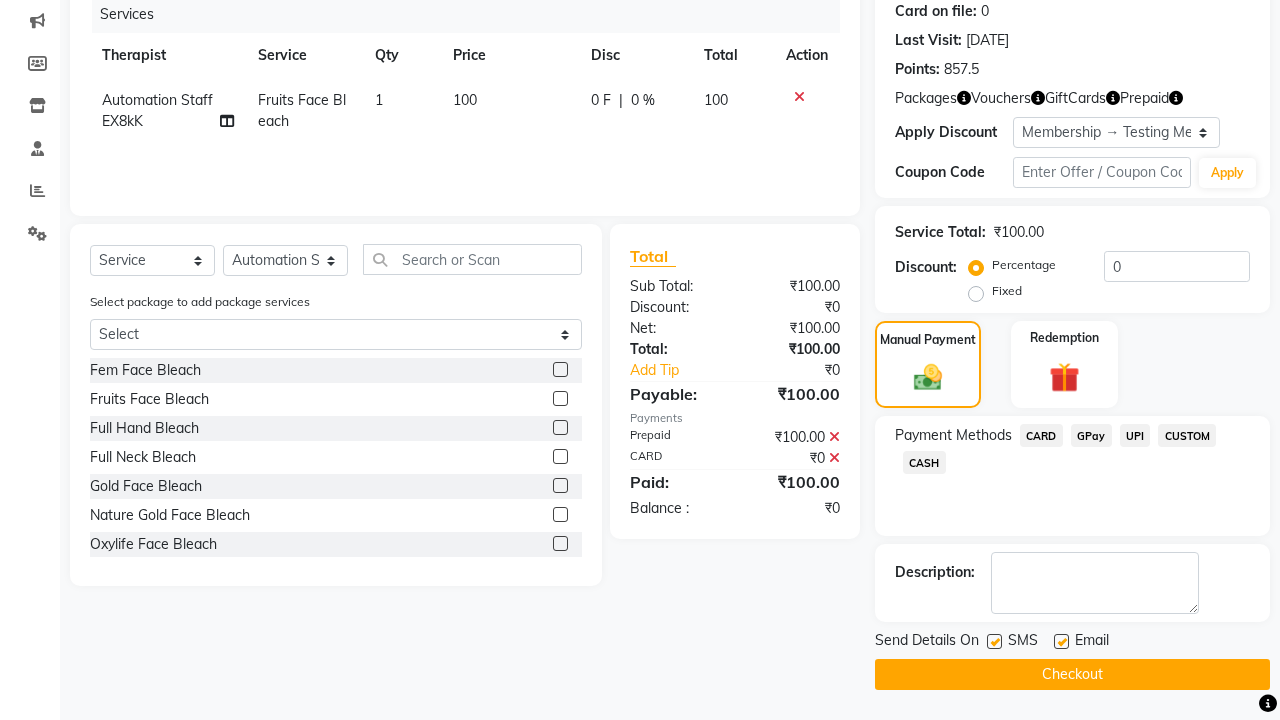 scroll, scrollTop: 252, scrollLeft: 0, axis: vertical 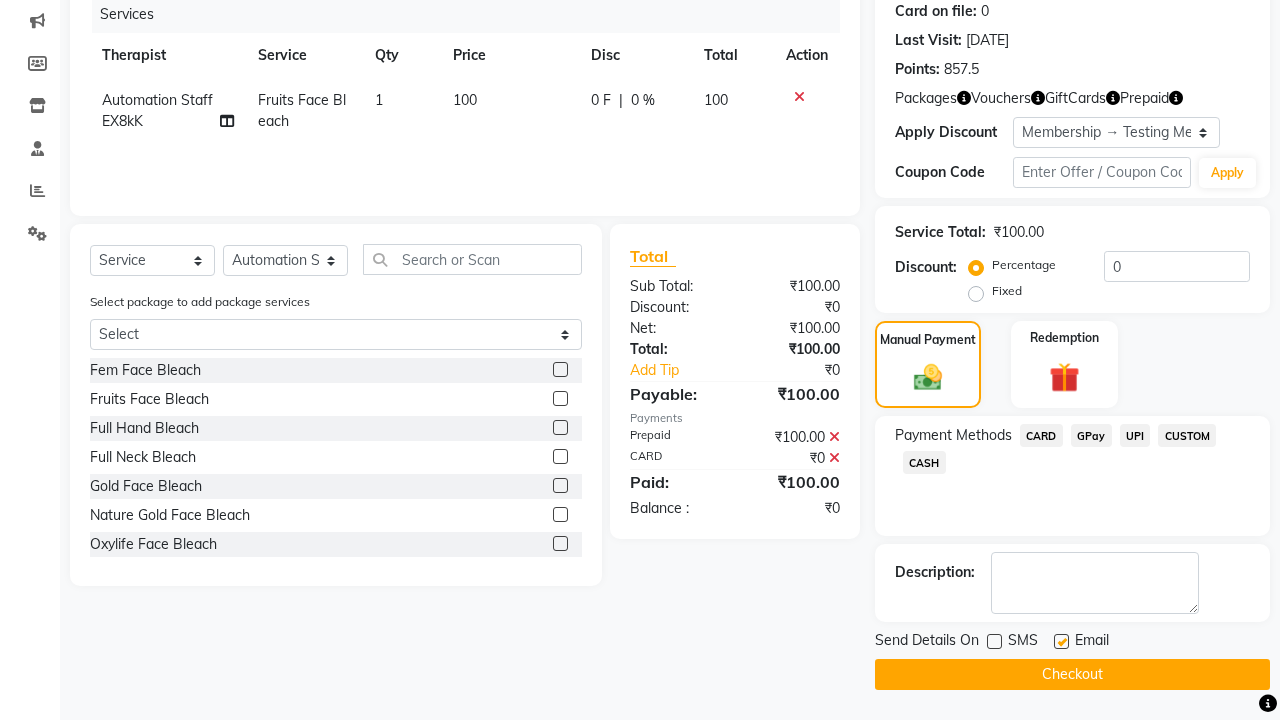 click 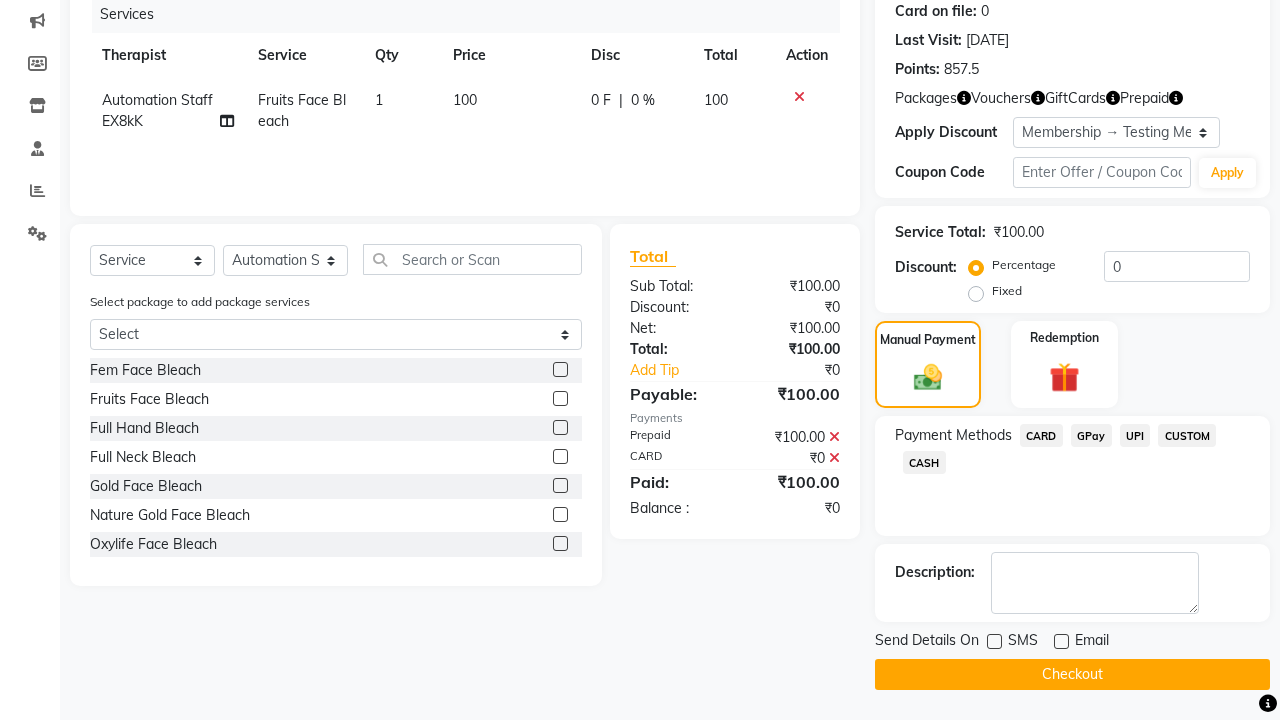 click on "Checkout" 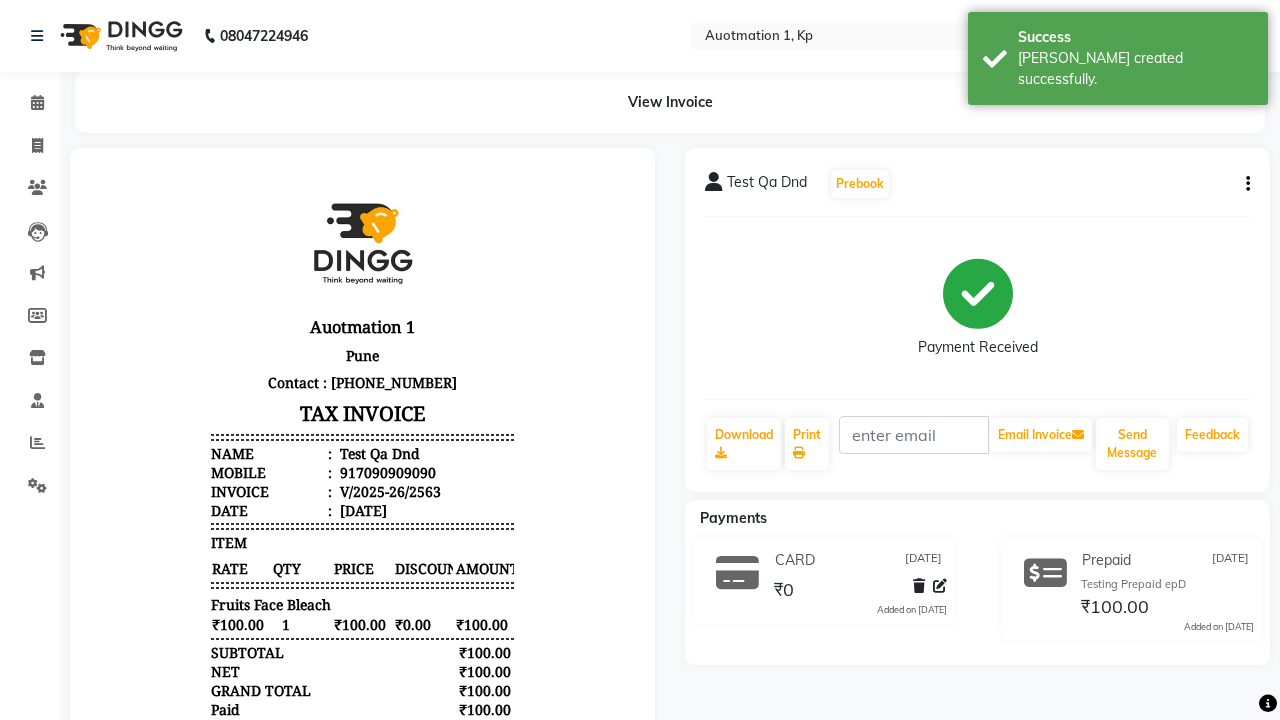 scroll, scrollTop: 0, scrollLeft: 0, axis: both 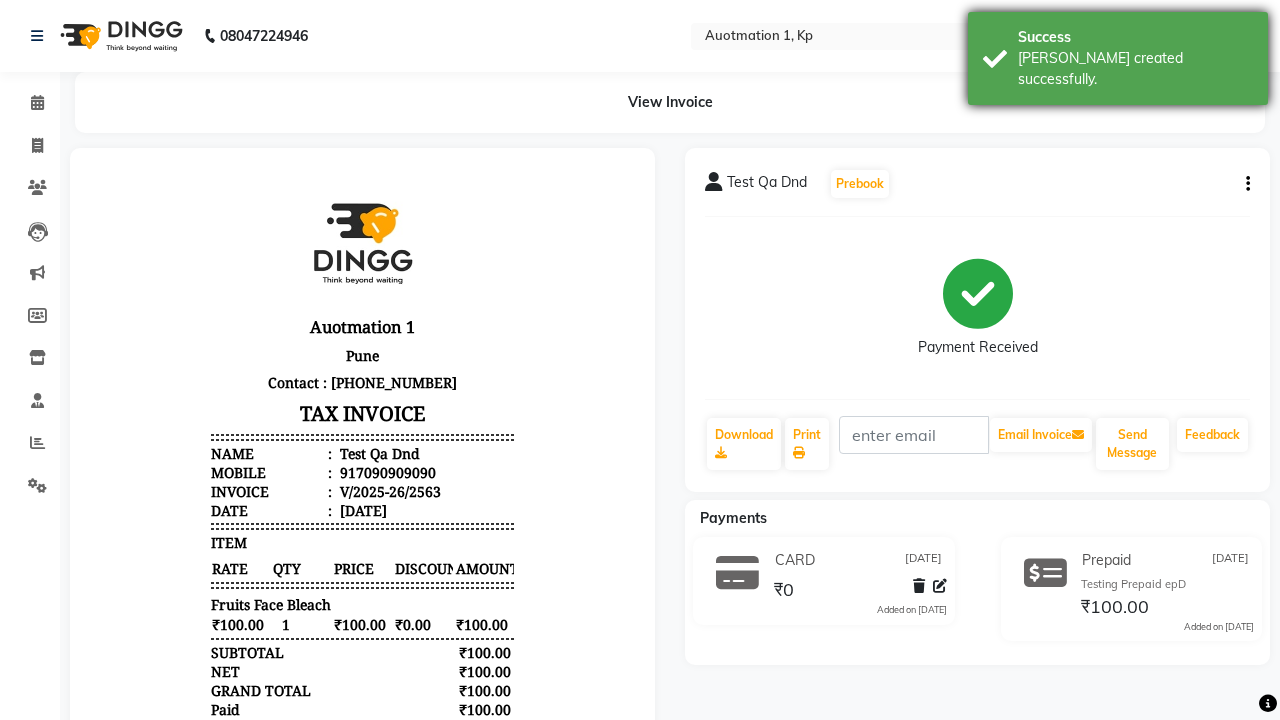 click on "[PERSON_NAME] created successfully." at bounding box center (1135, 69) 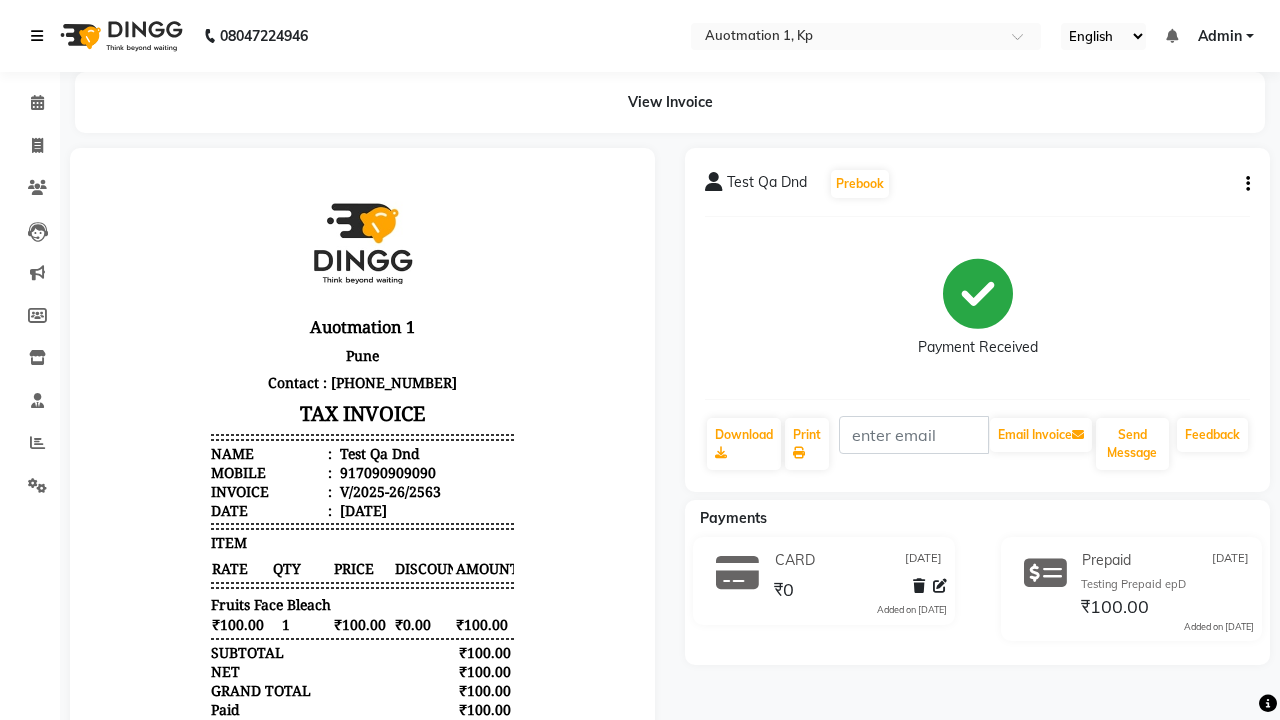 click at bounding box center [37, 36] 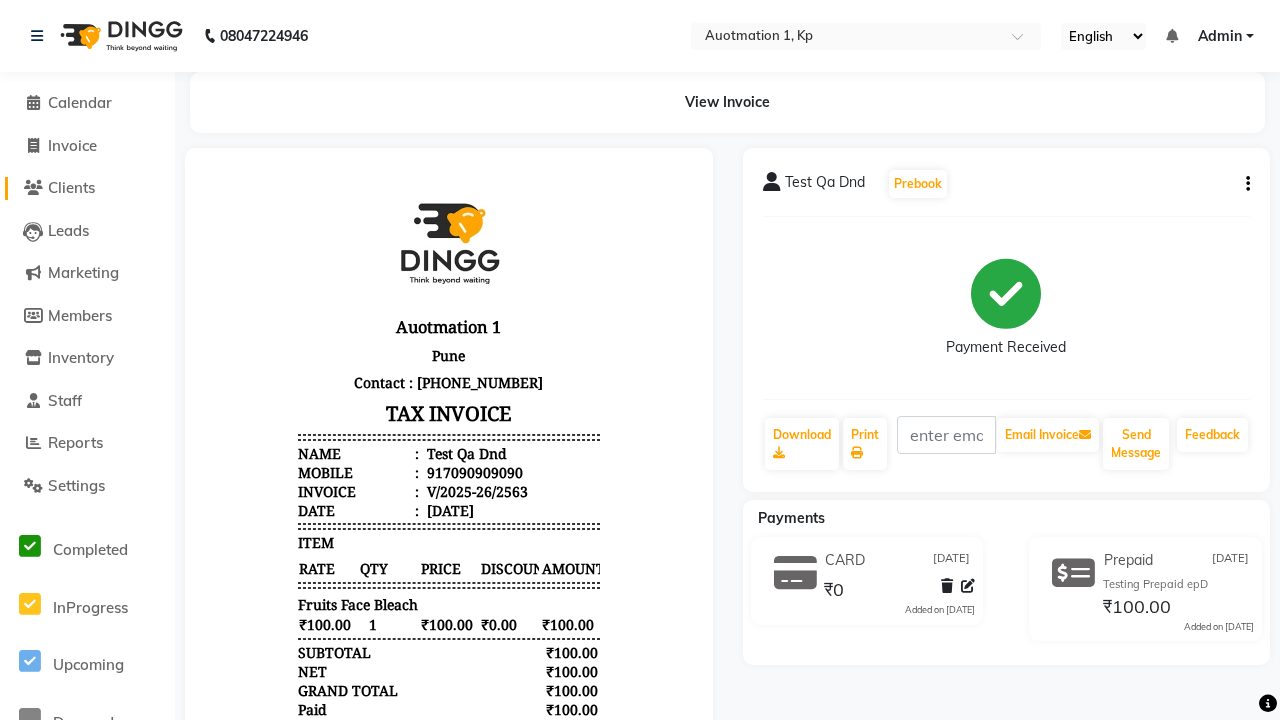 click on "Clients" 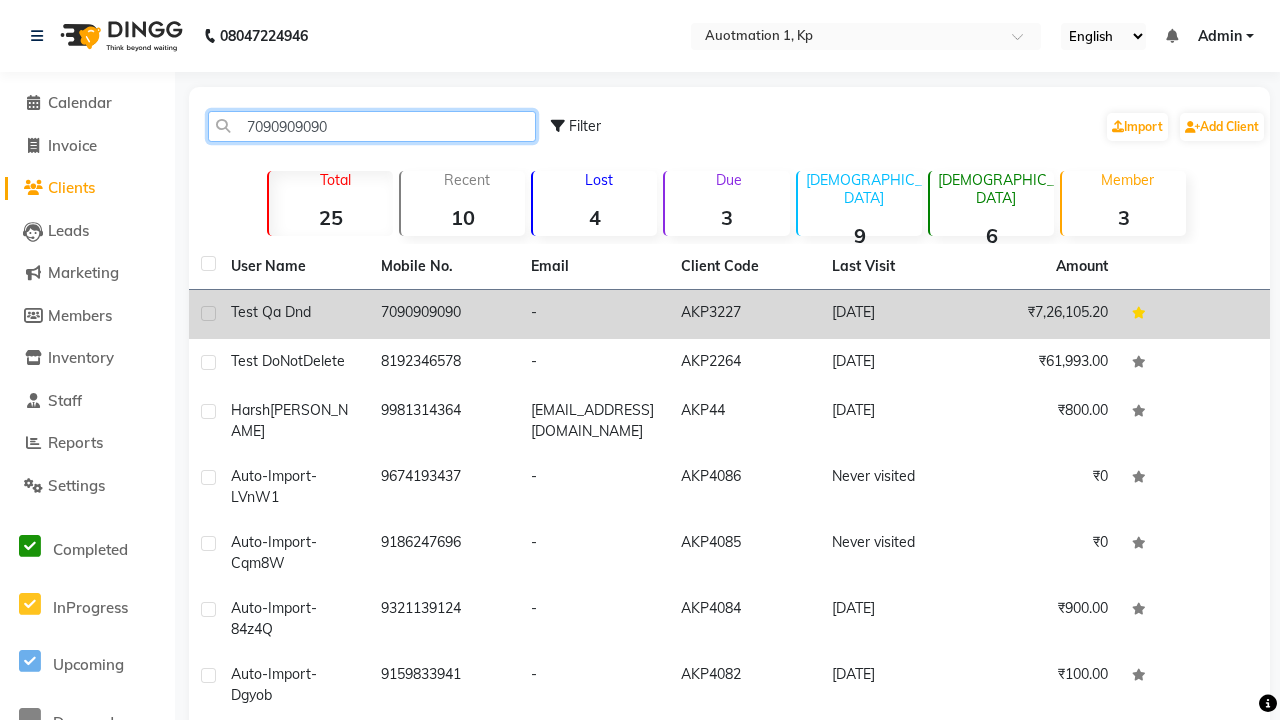 type on "7090909090" 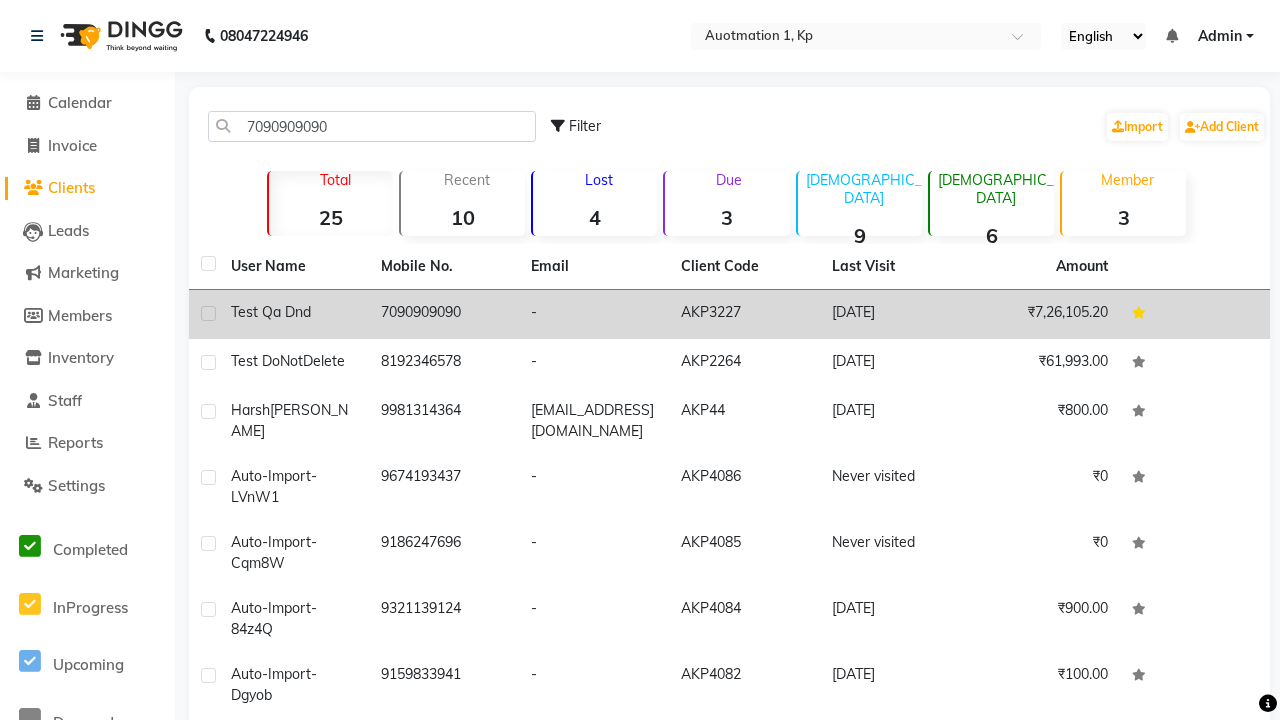click on "7090909090" 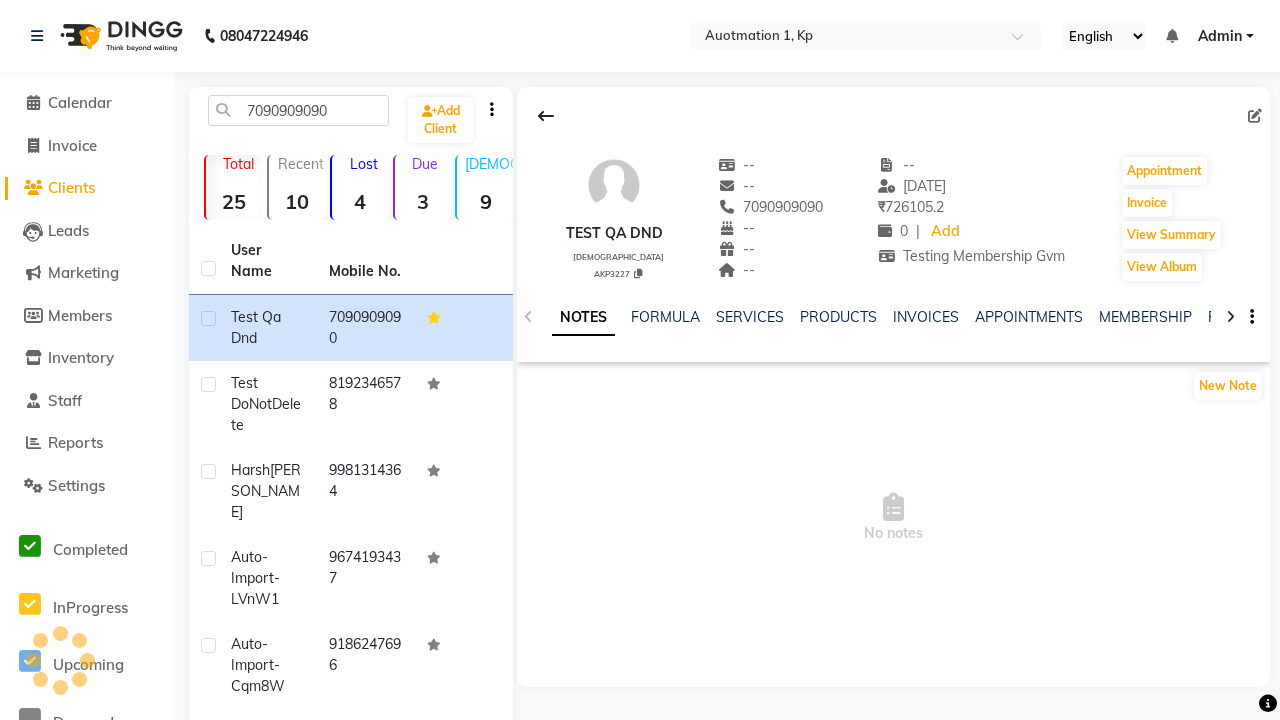 click on "VOUCHERS" 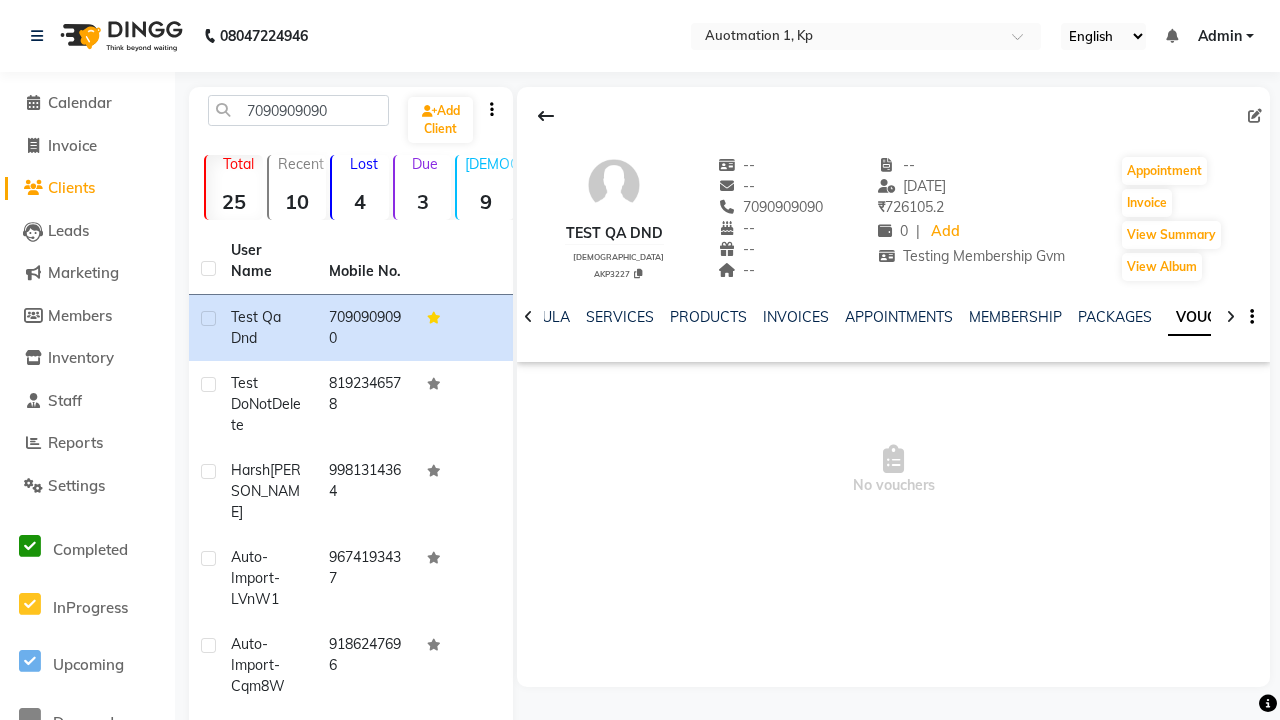scroll, scrollTop: 0, scrollLeft: 460, axis: horizontal 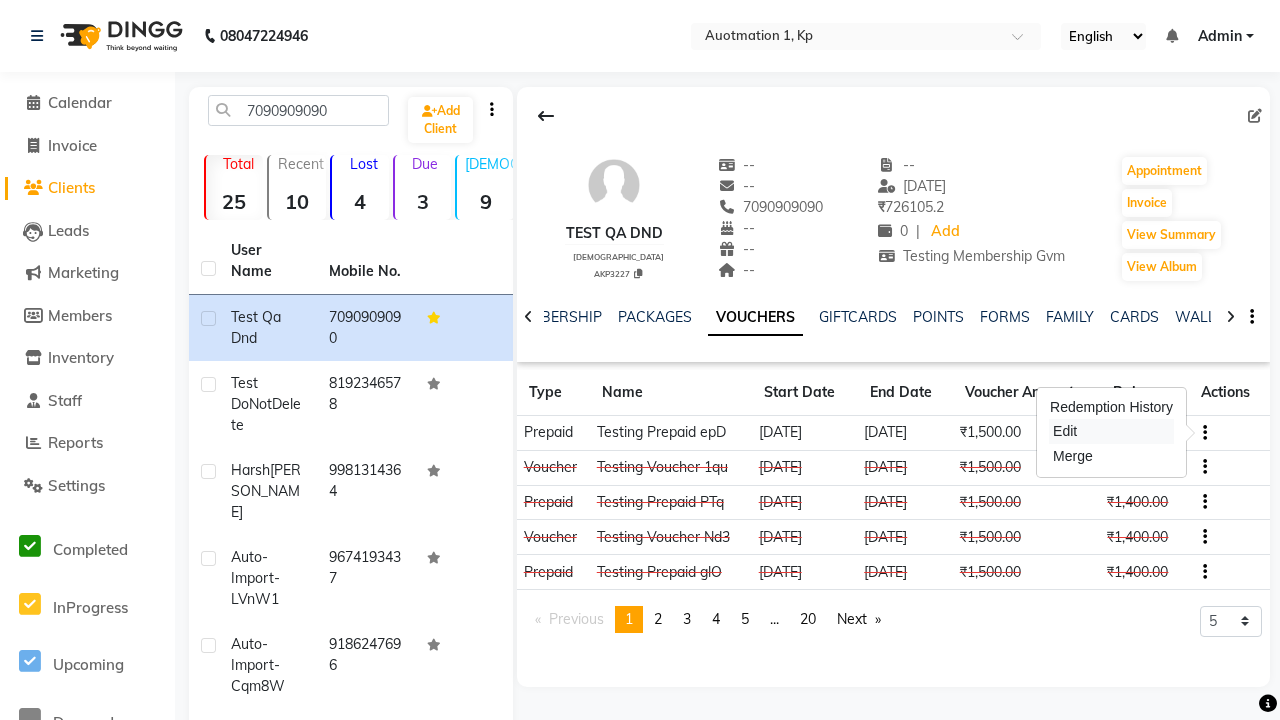 click on "Edit" at bounding box center [1111, 431] 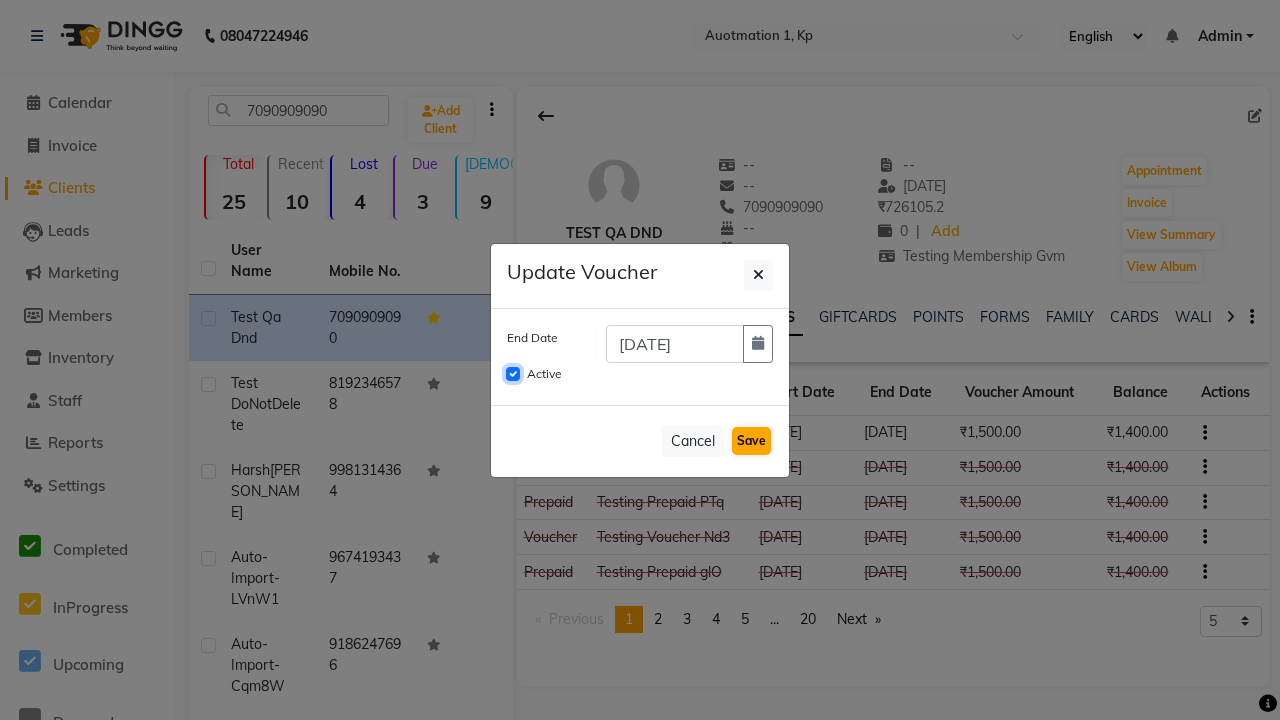 click on "Active" at bounding box center (513, 374) 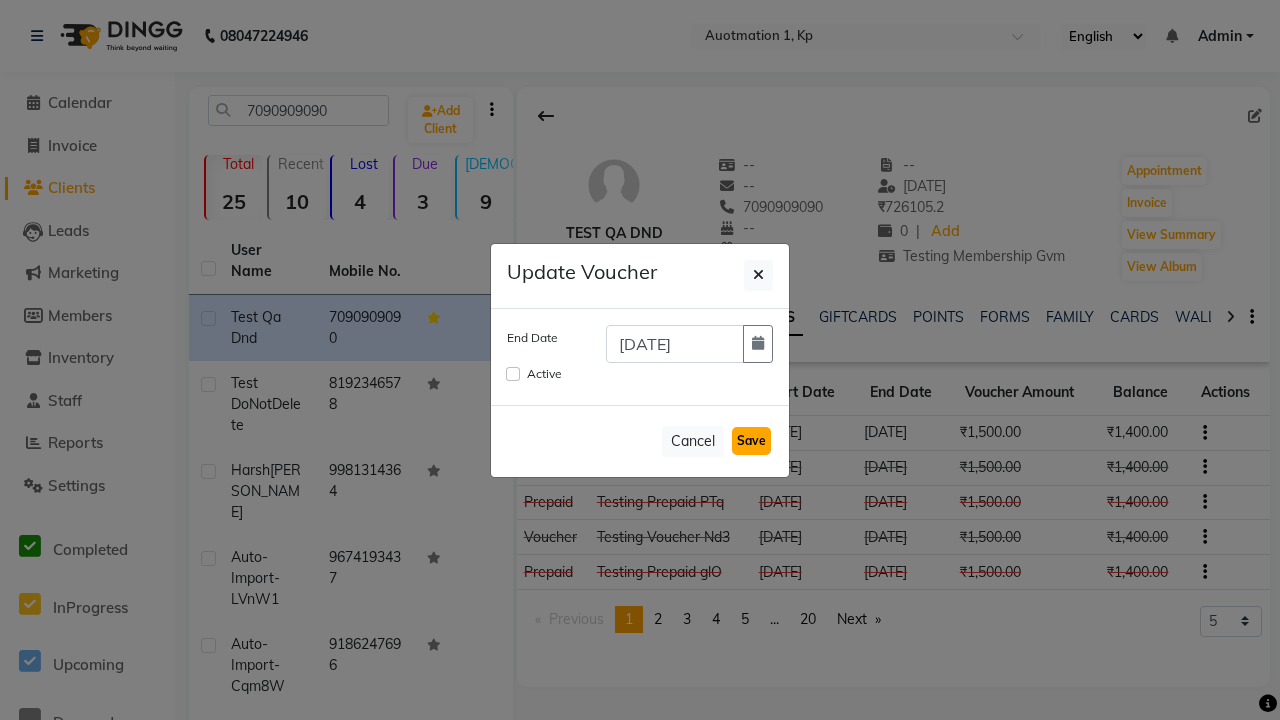 click on "Save" 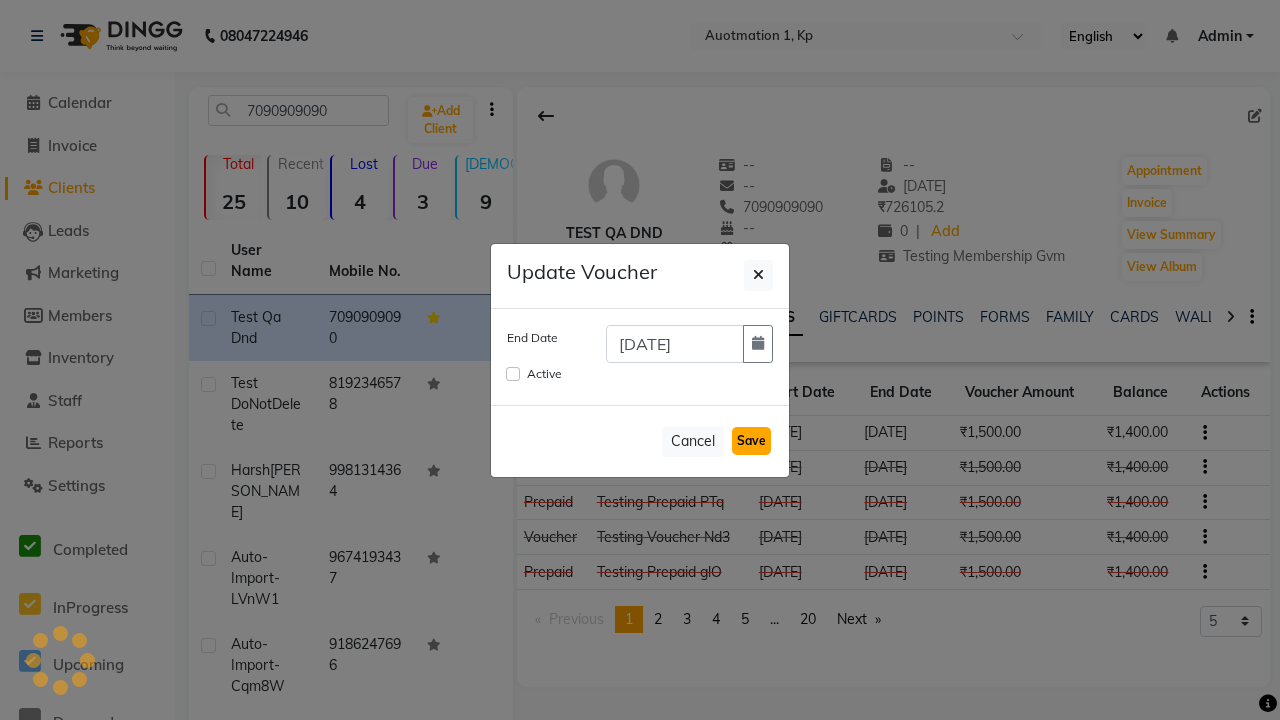 type 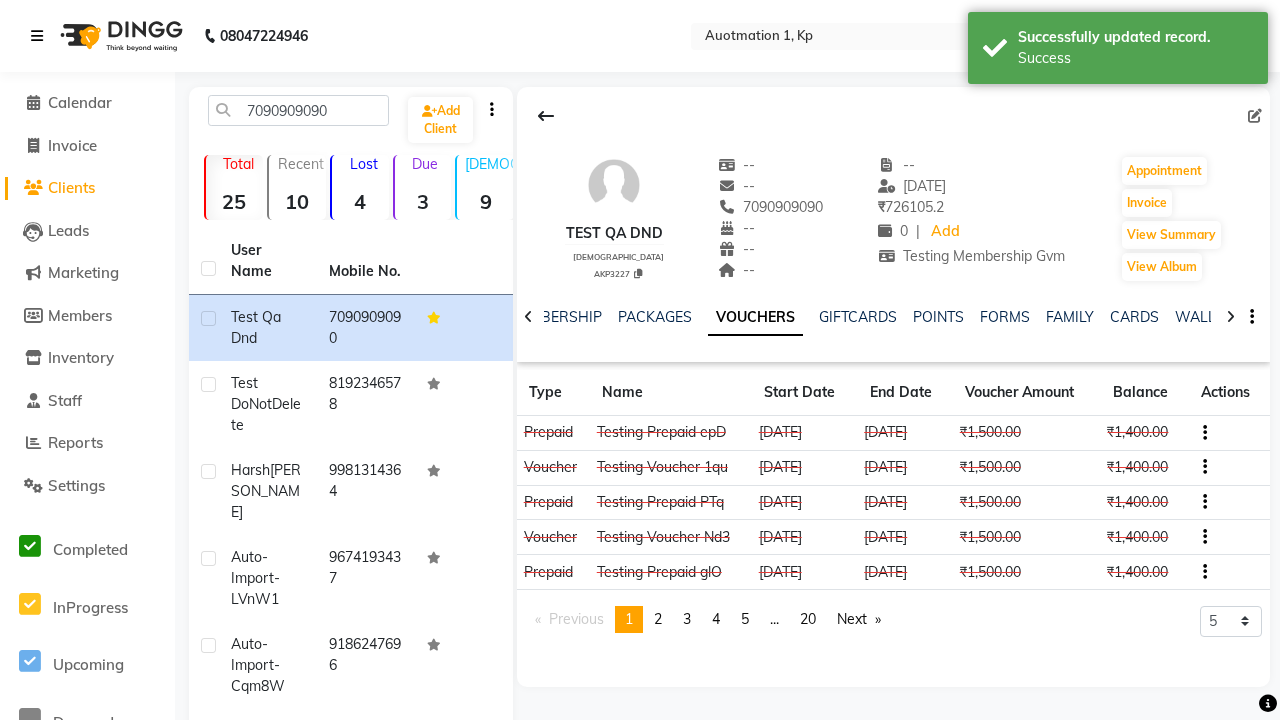click on "Success" at bounding box center [1135, 58] 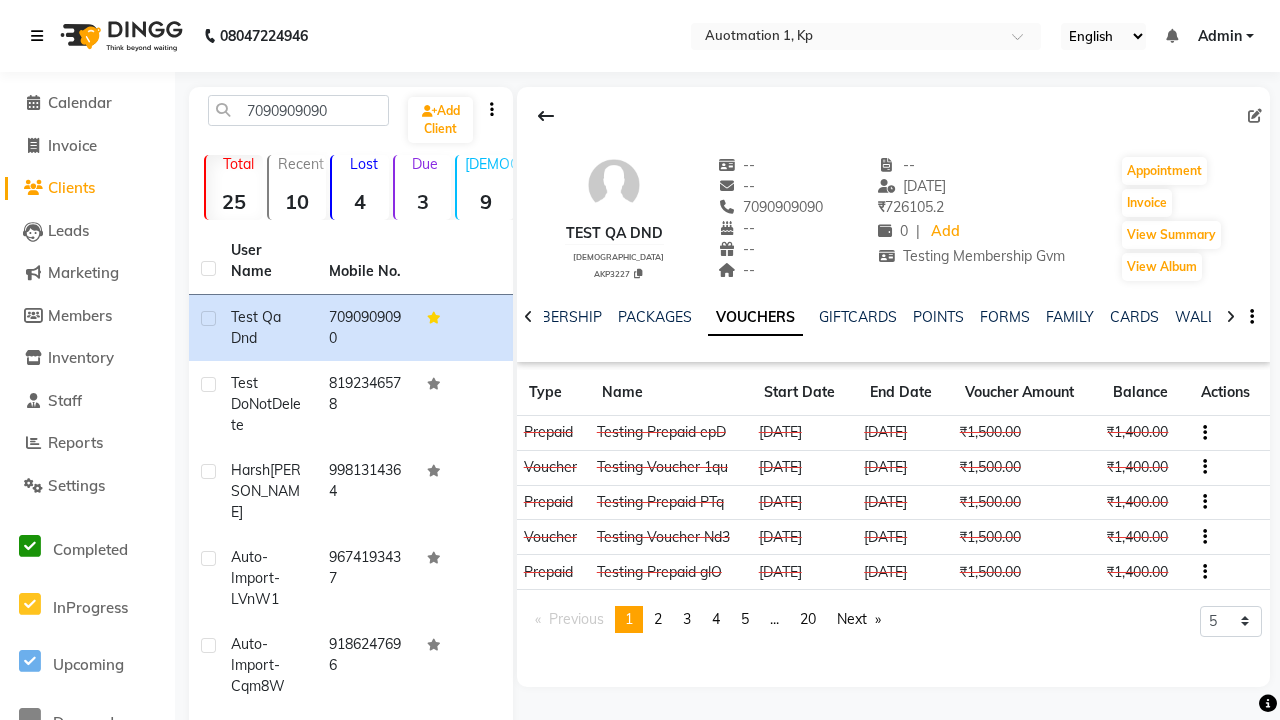 click at bounding box center (37, 36) 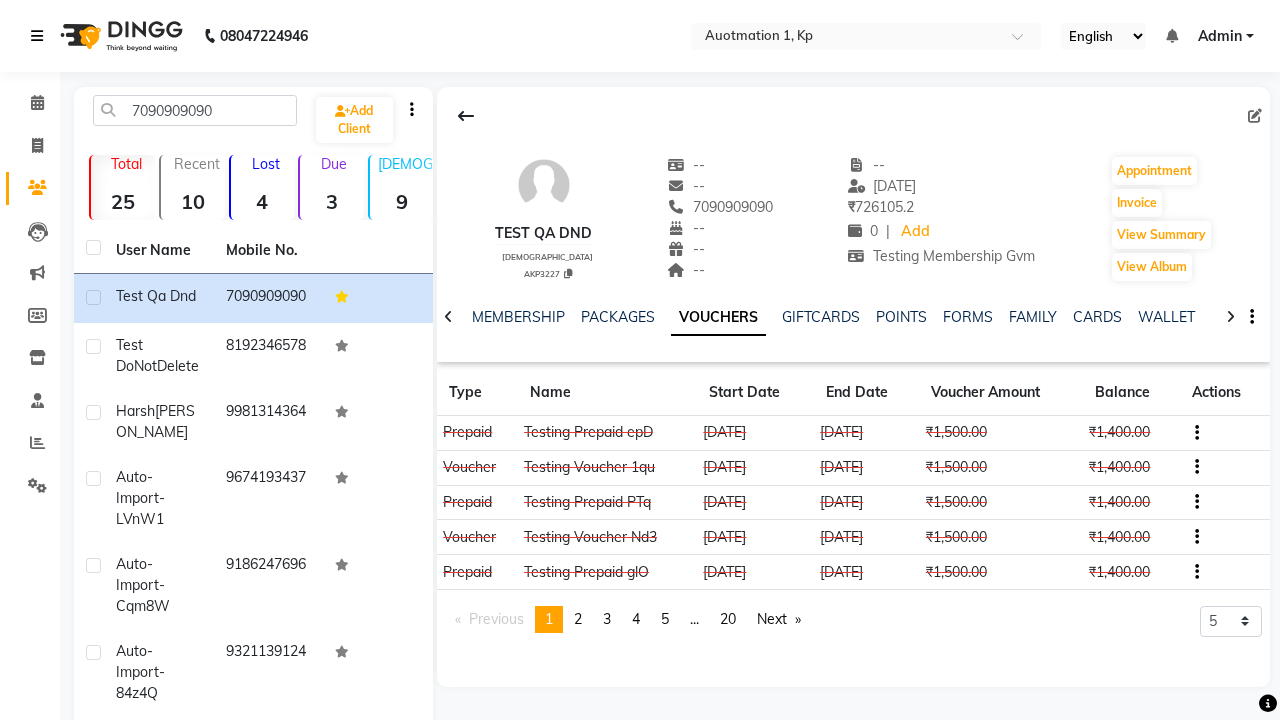 scroll, scrollTop: 0, scrollLeft: 417, axis: horizontal 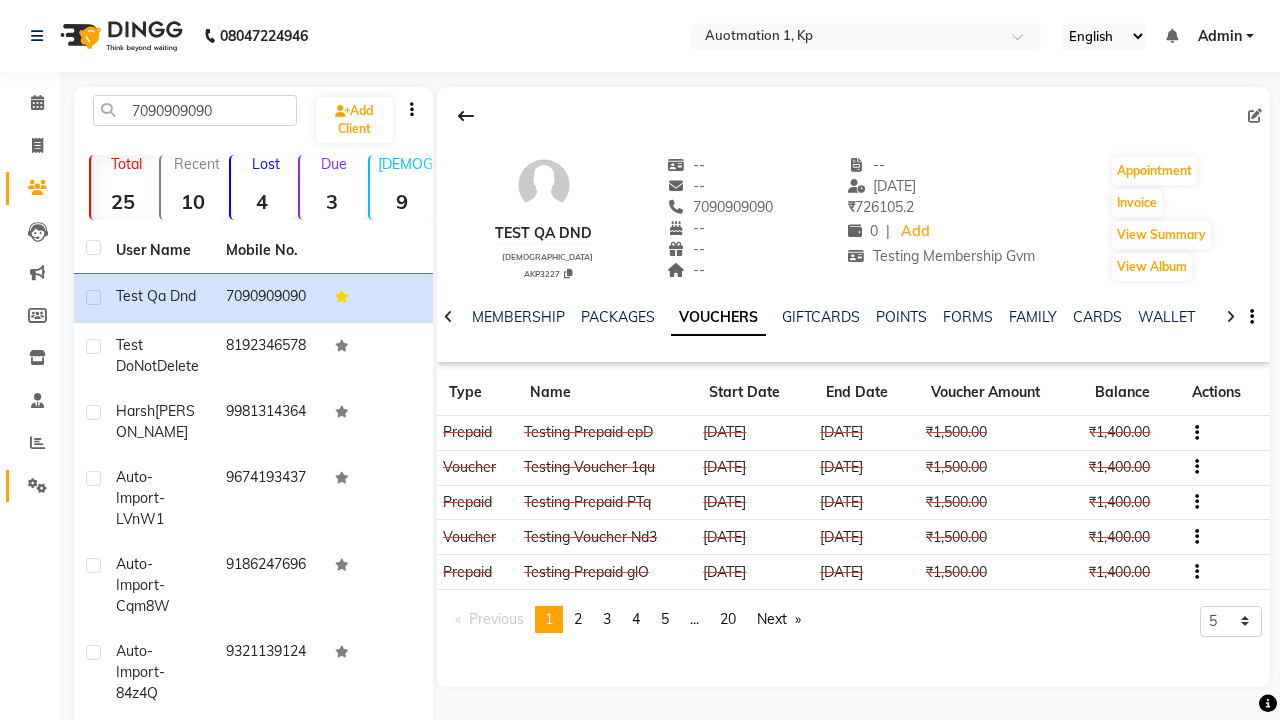 click 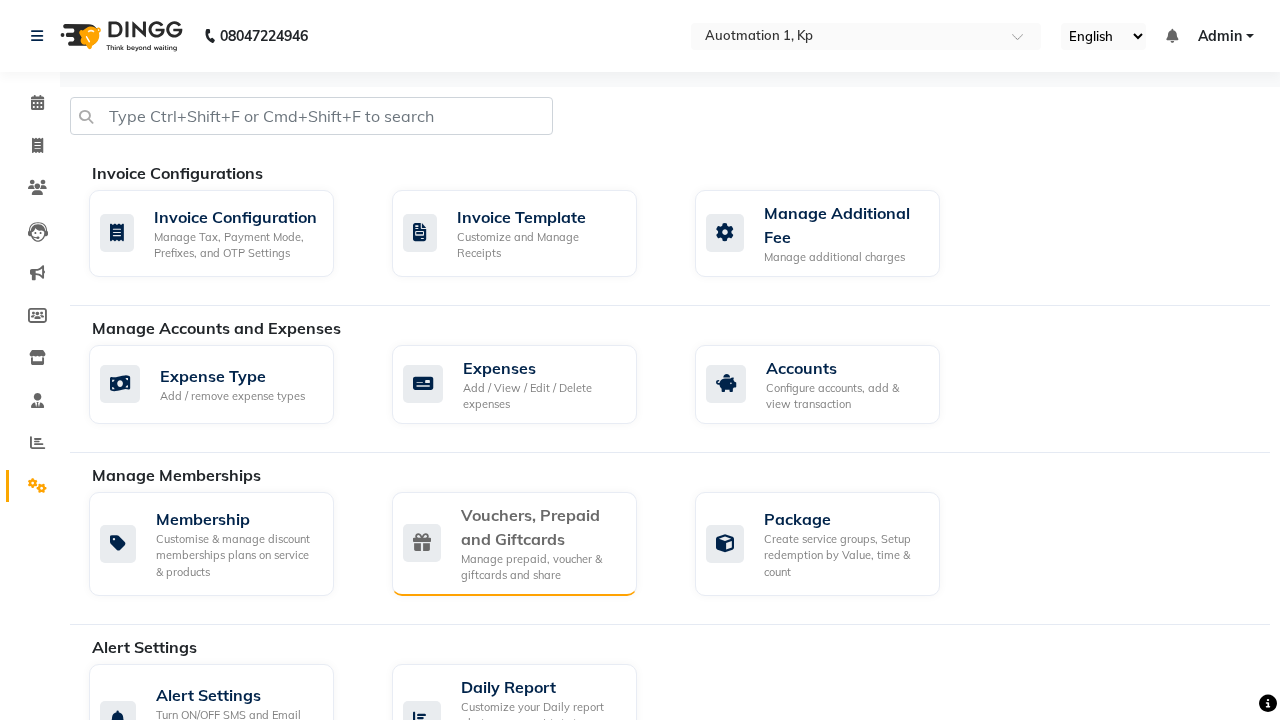 click on "Vouchers, Prepaid and Giftcards" 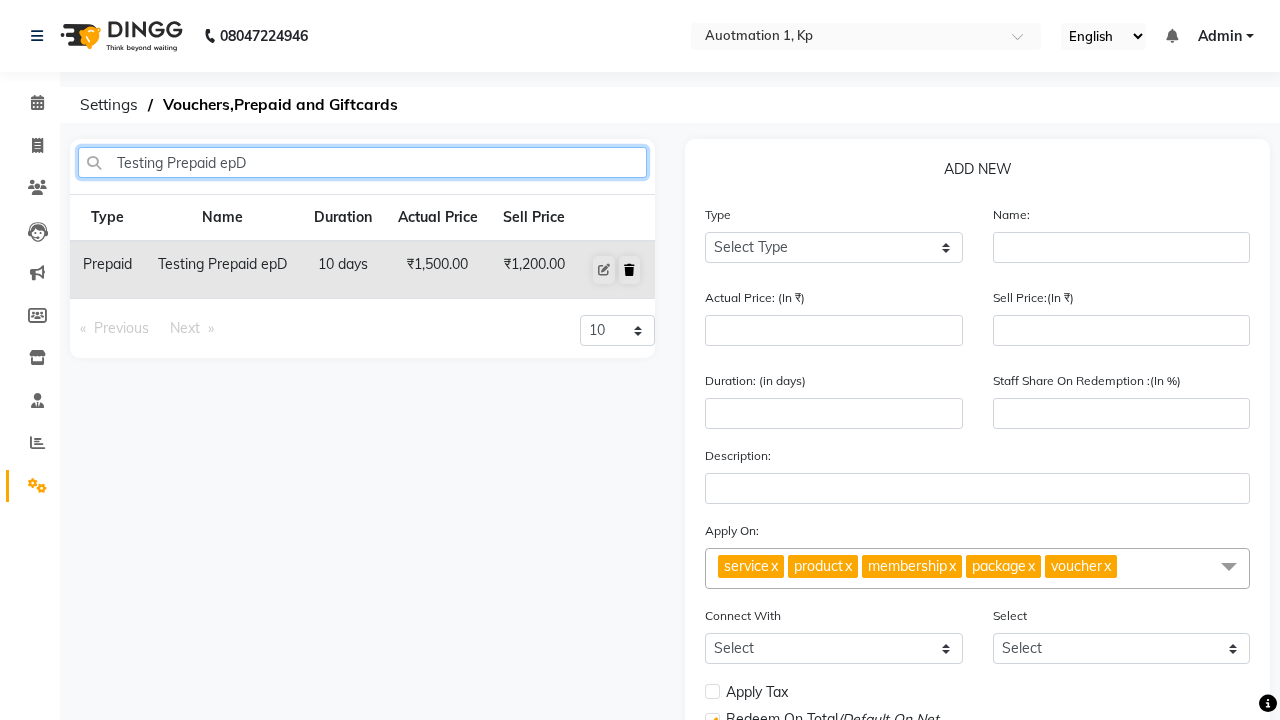 type on "Testing Prepaid epD" 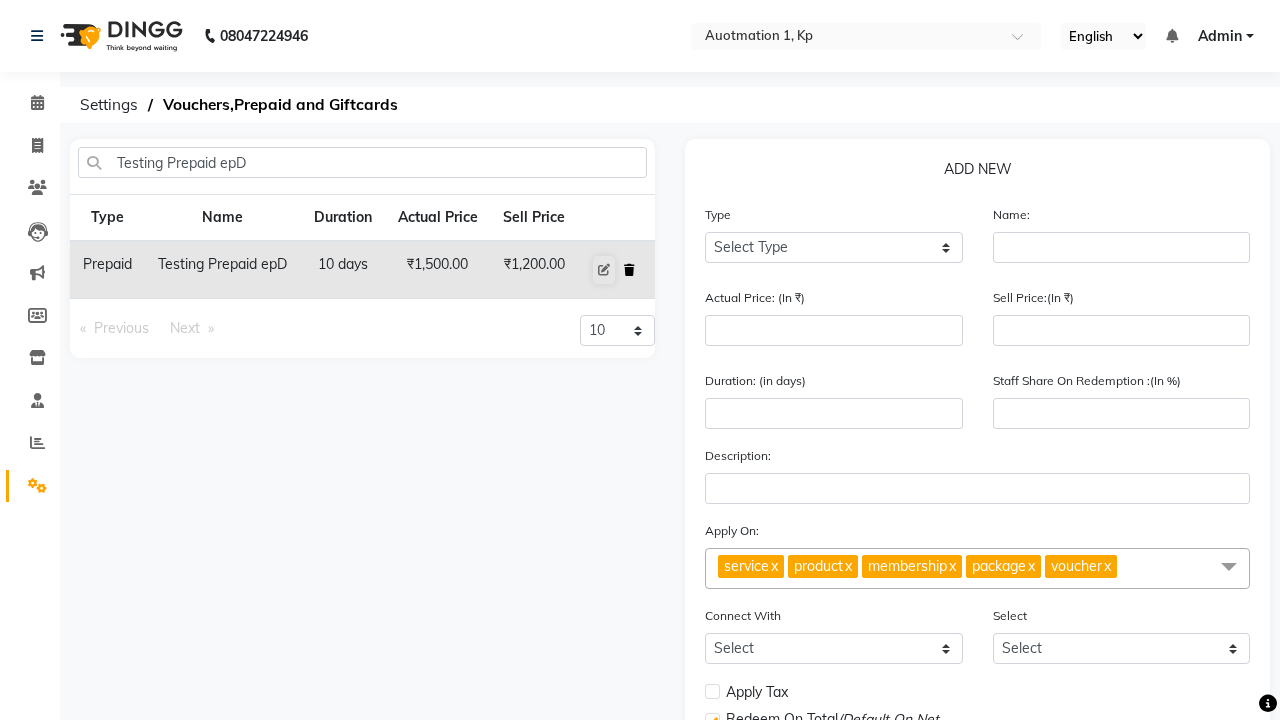 click 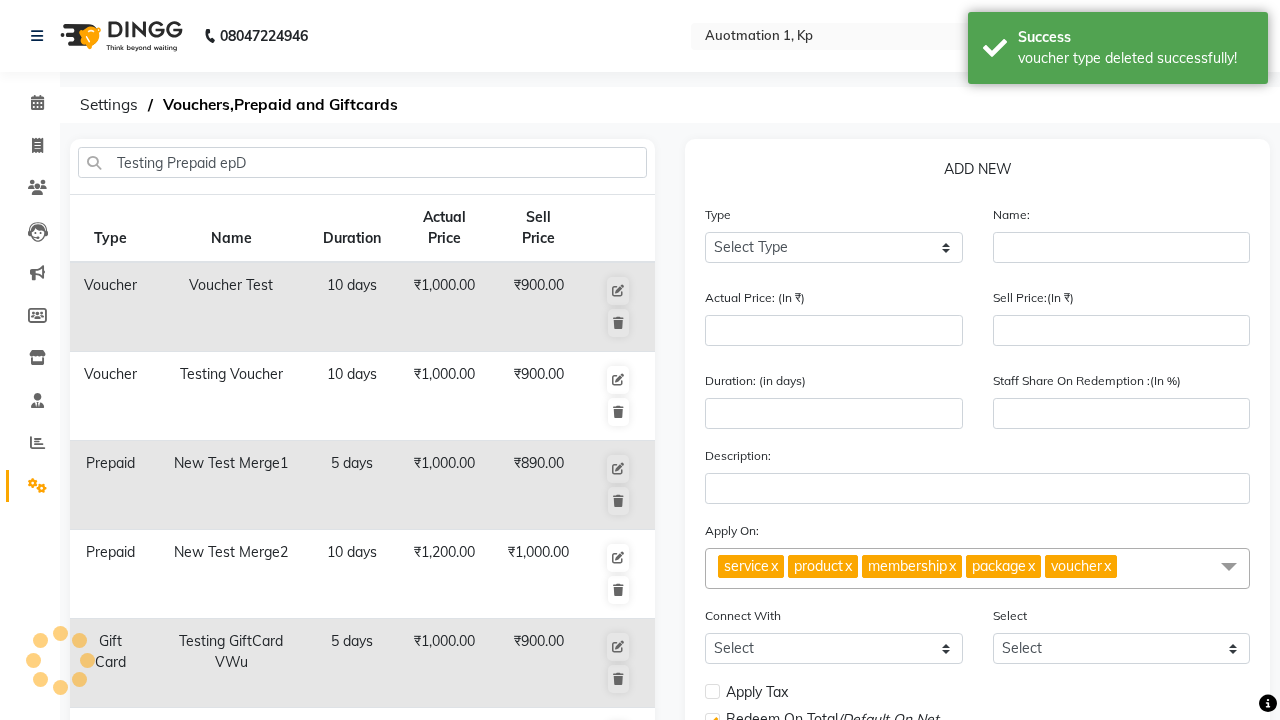 type 